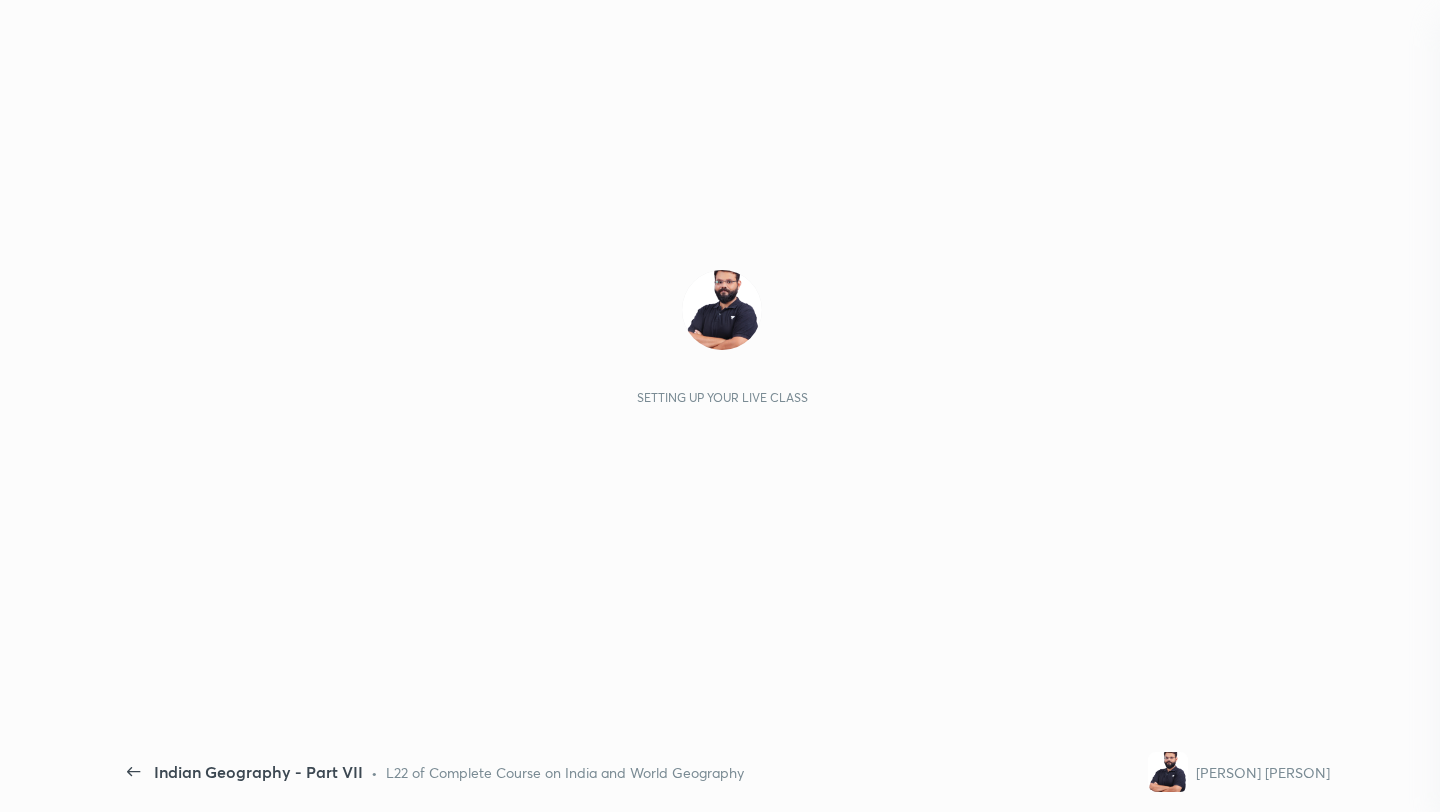 scroll, scrollTop: 0, scrollLeft: 0, axis: both 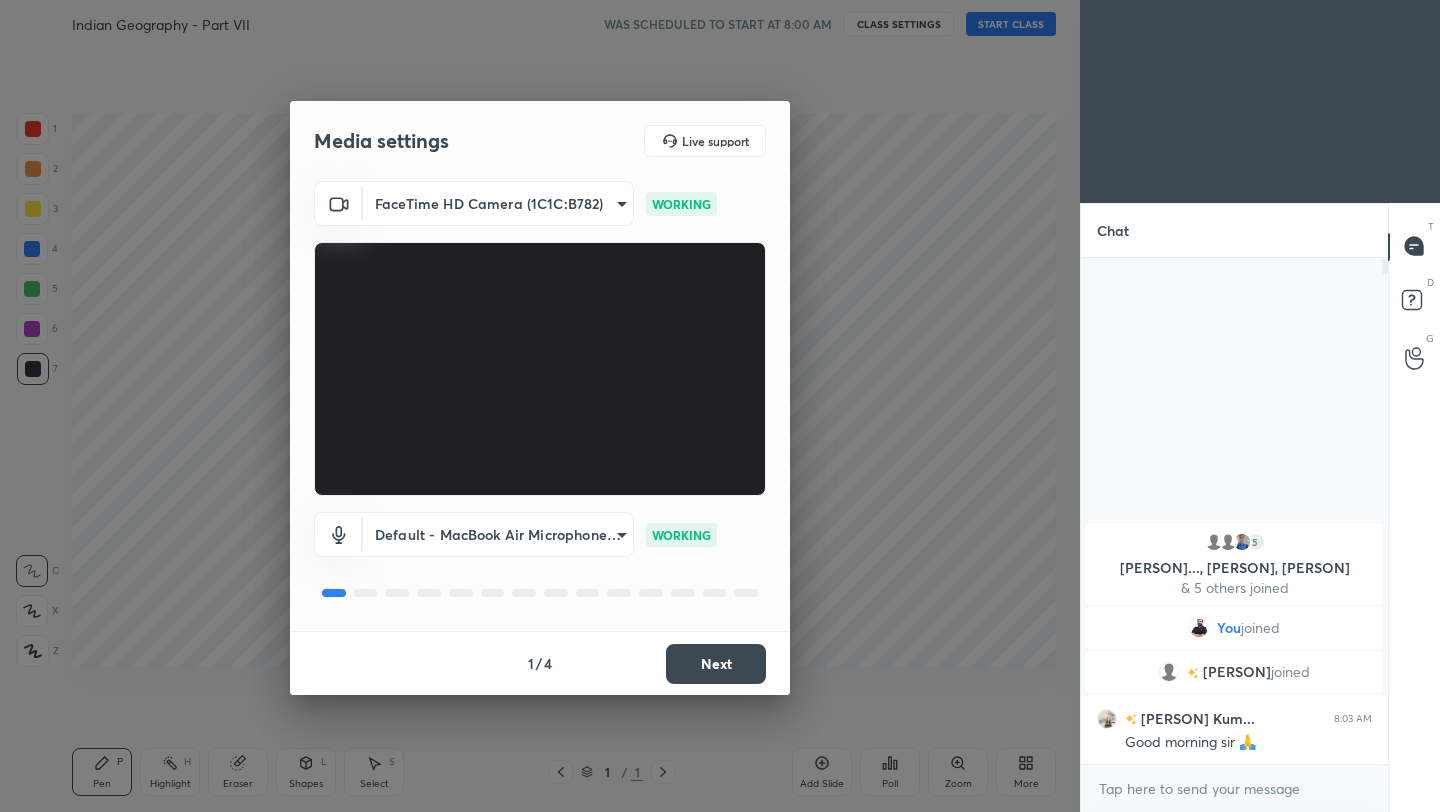 click on "Next" at bounding box center (716, 664) 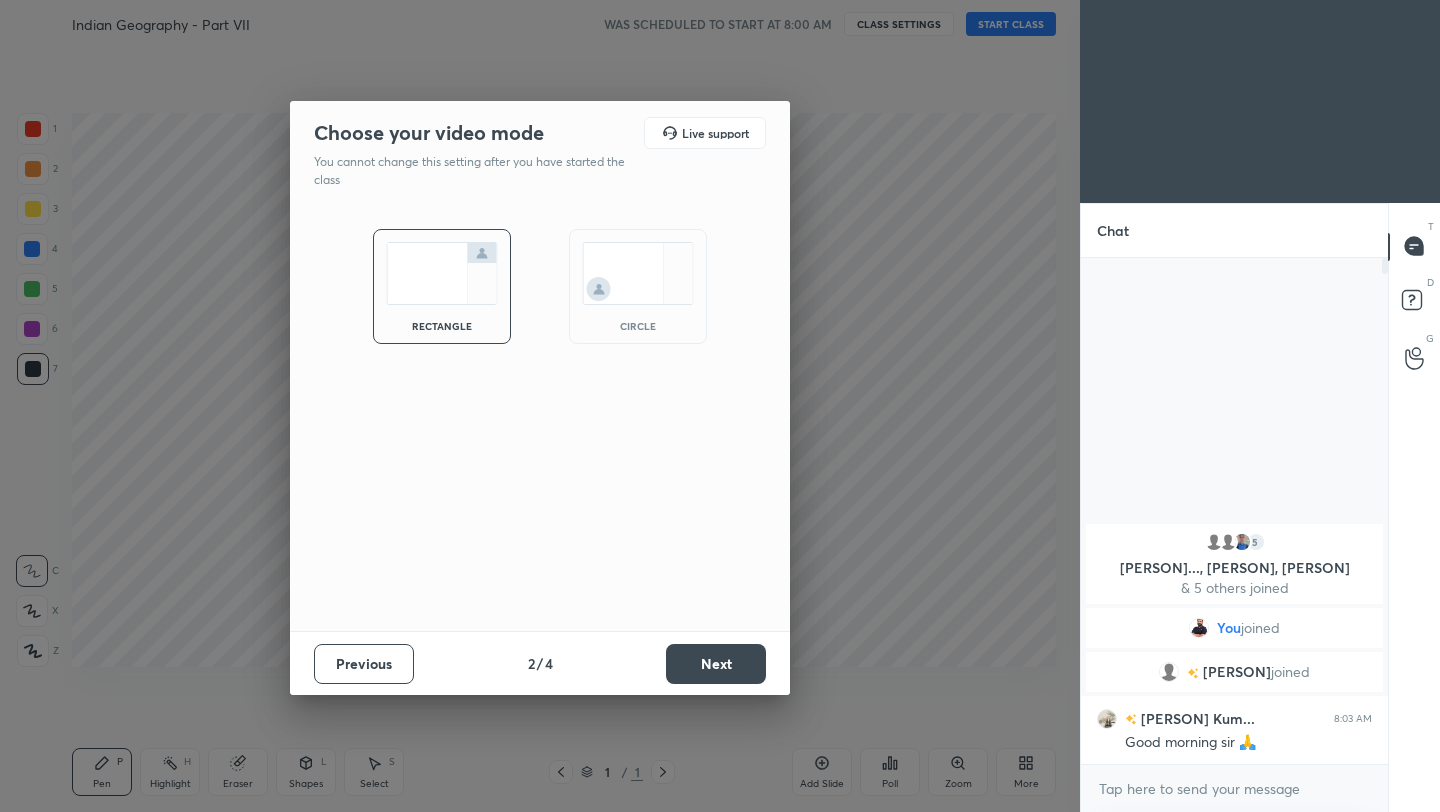 click on "Next" at bounding box center [716, 664] 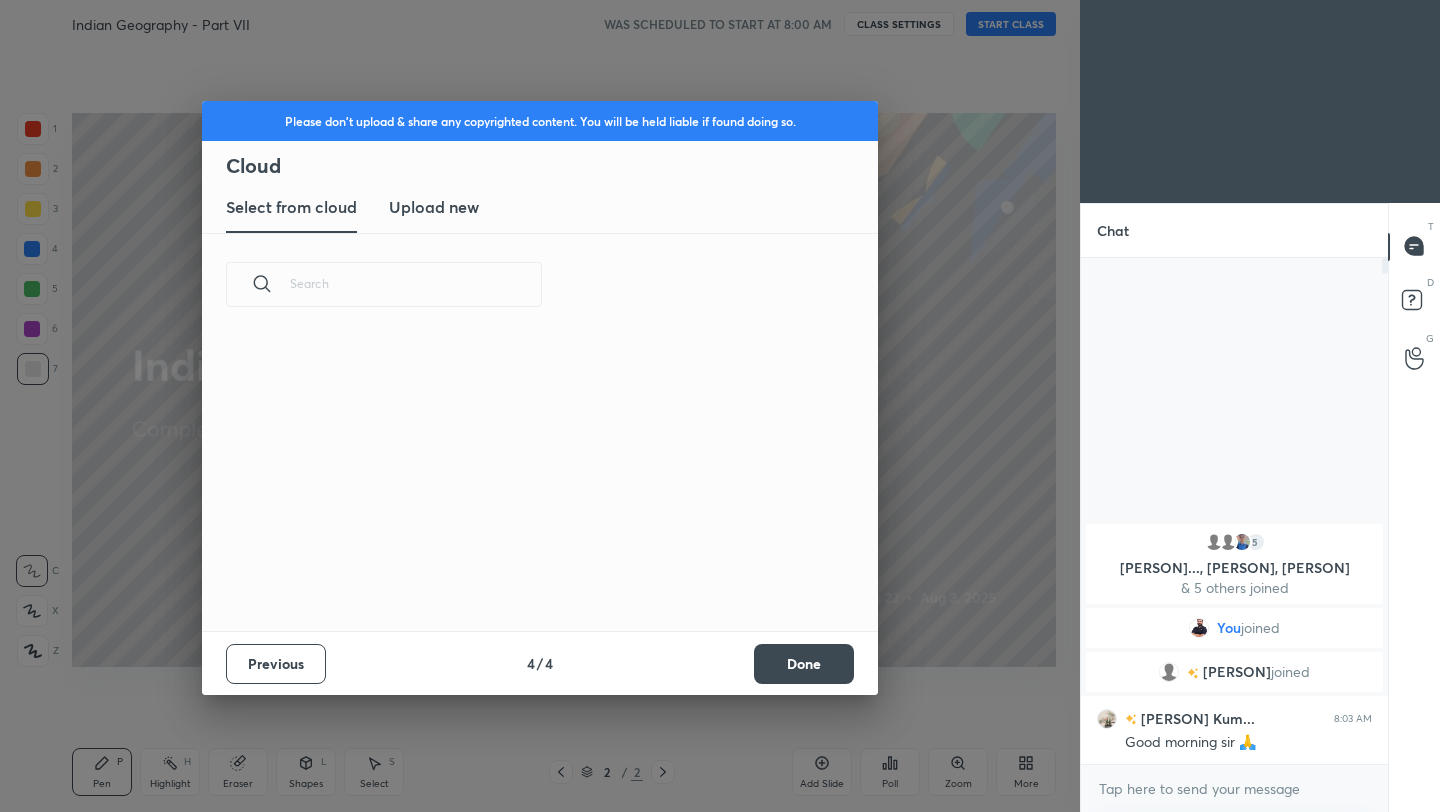 scroll, scrollTop: 7, scrollLeft: 11, axis: both 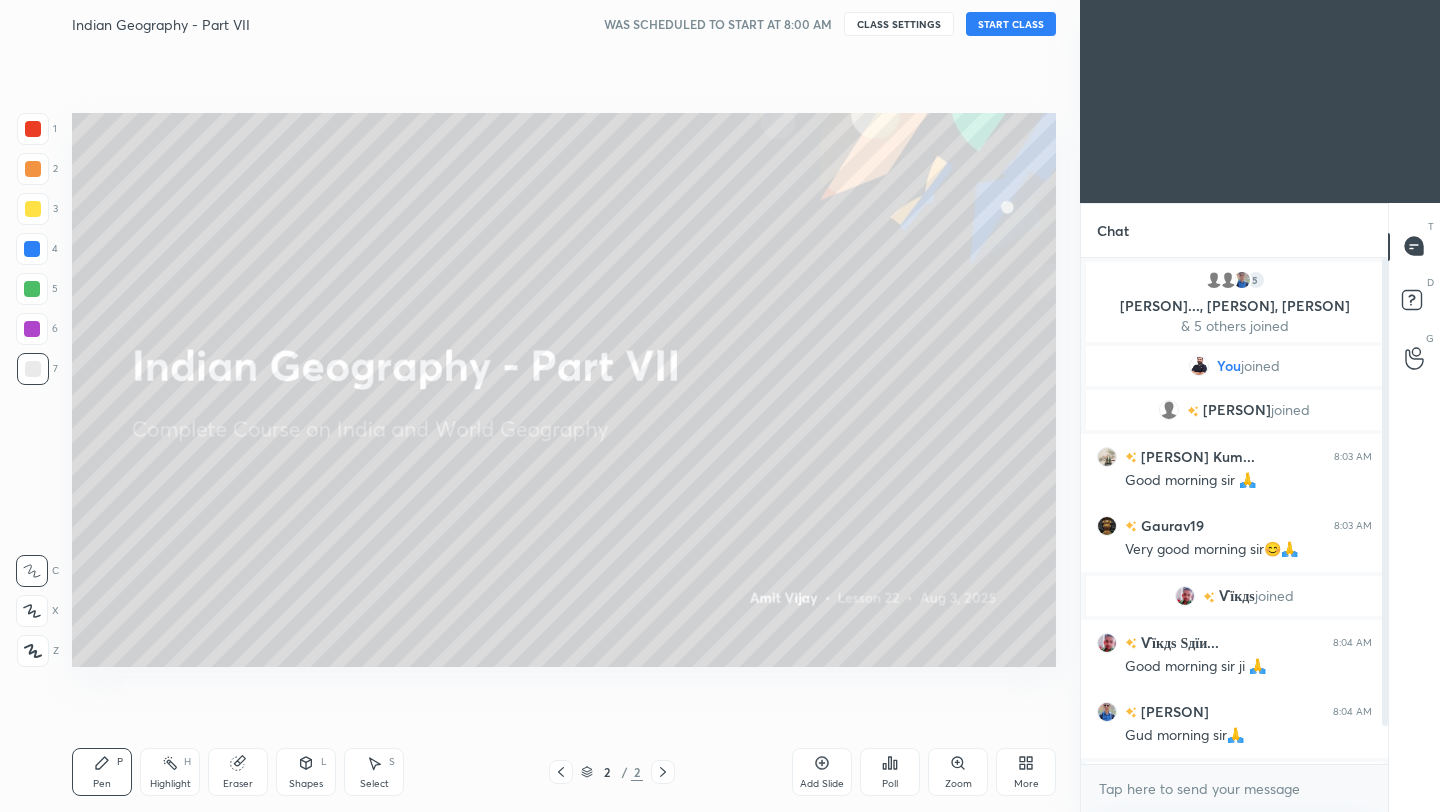 click on "START CLASS" at bounding box center (1011, 24) 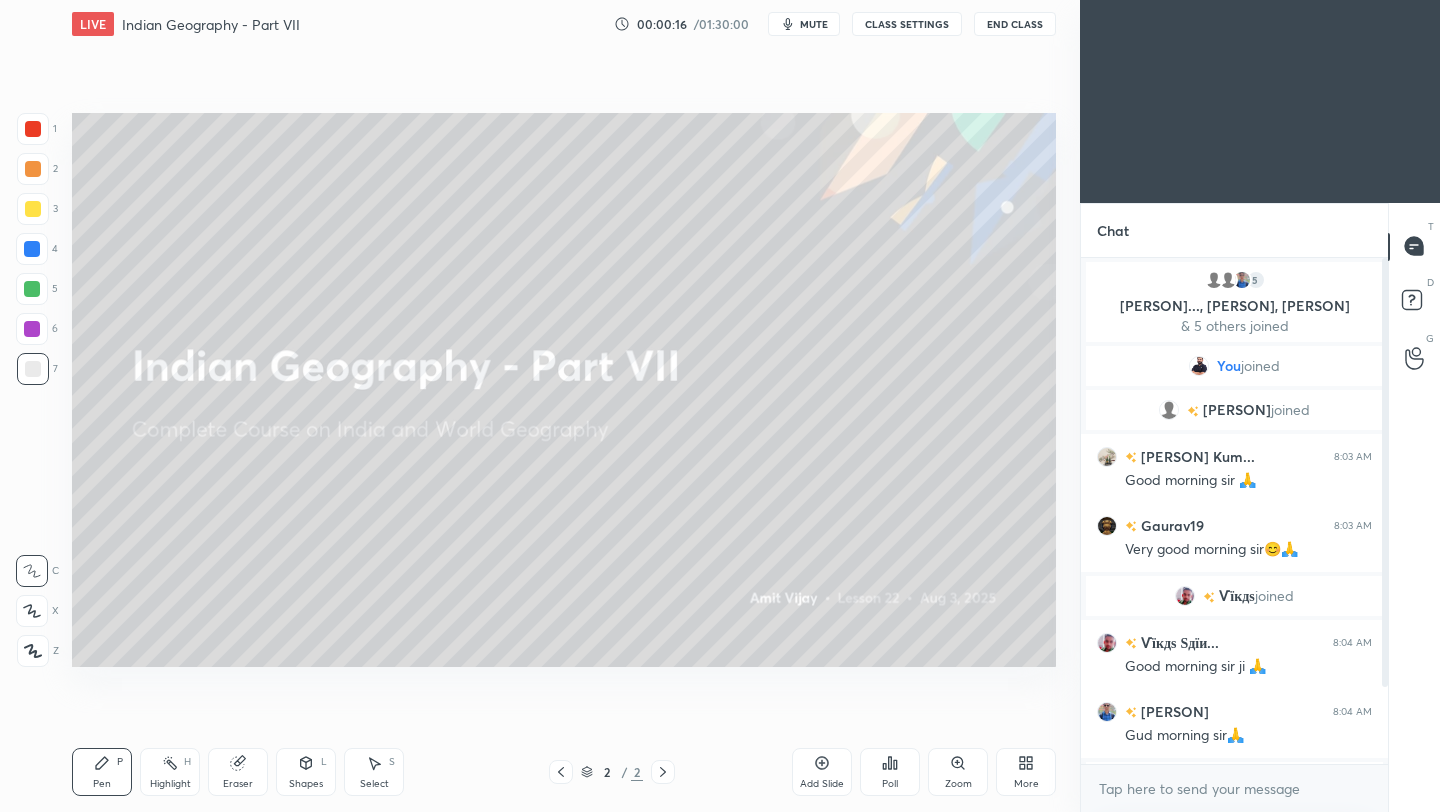 scroll, scrollTop: 459, scrollLeft: 301, axis: both 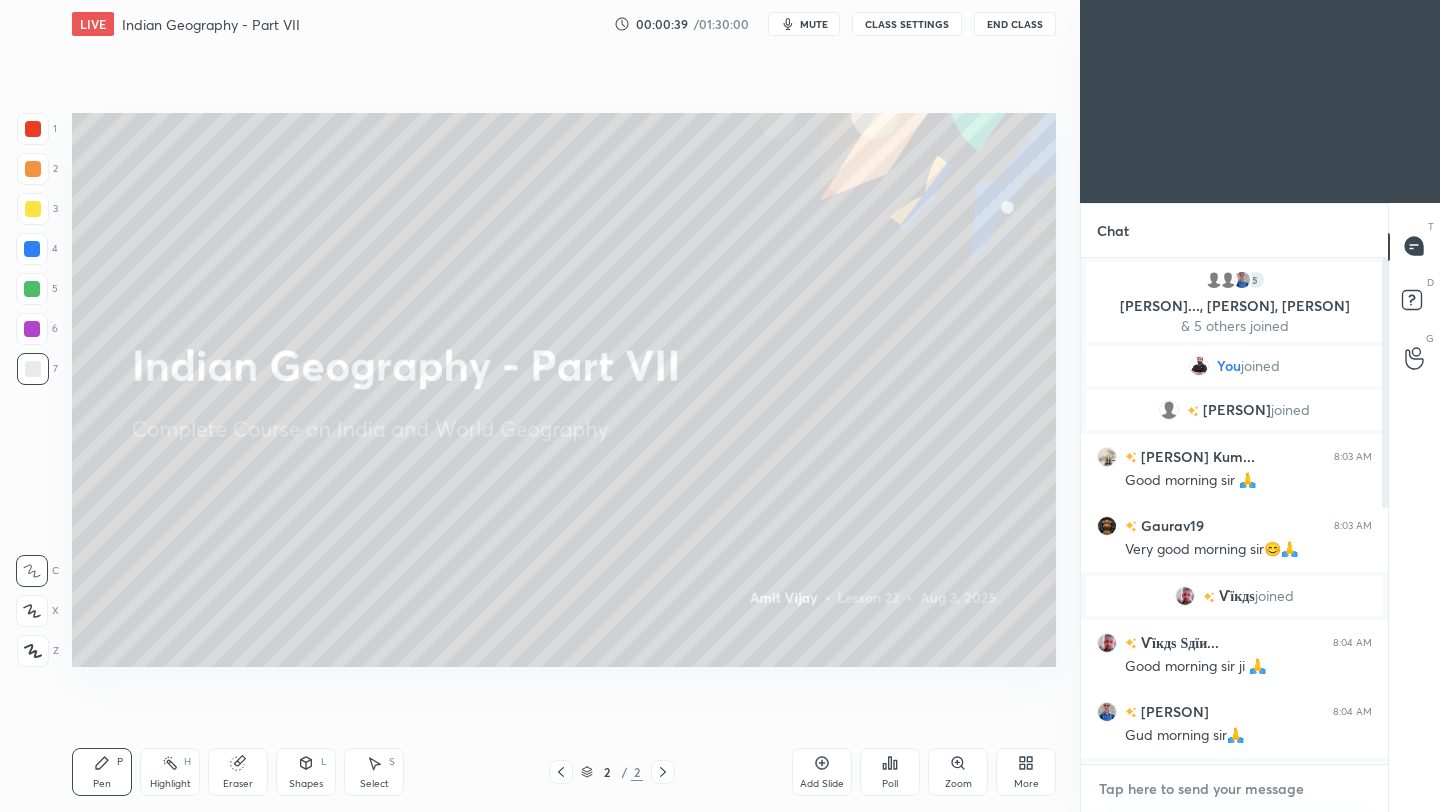 type on "x" 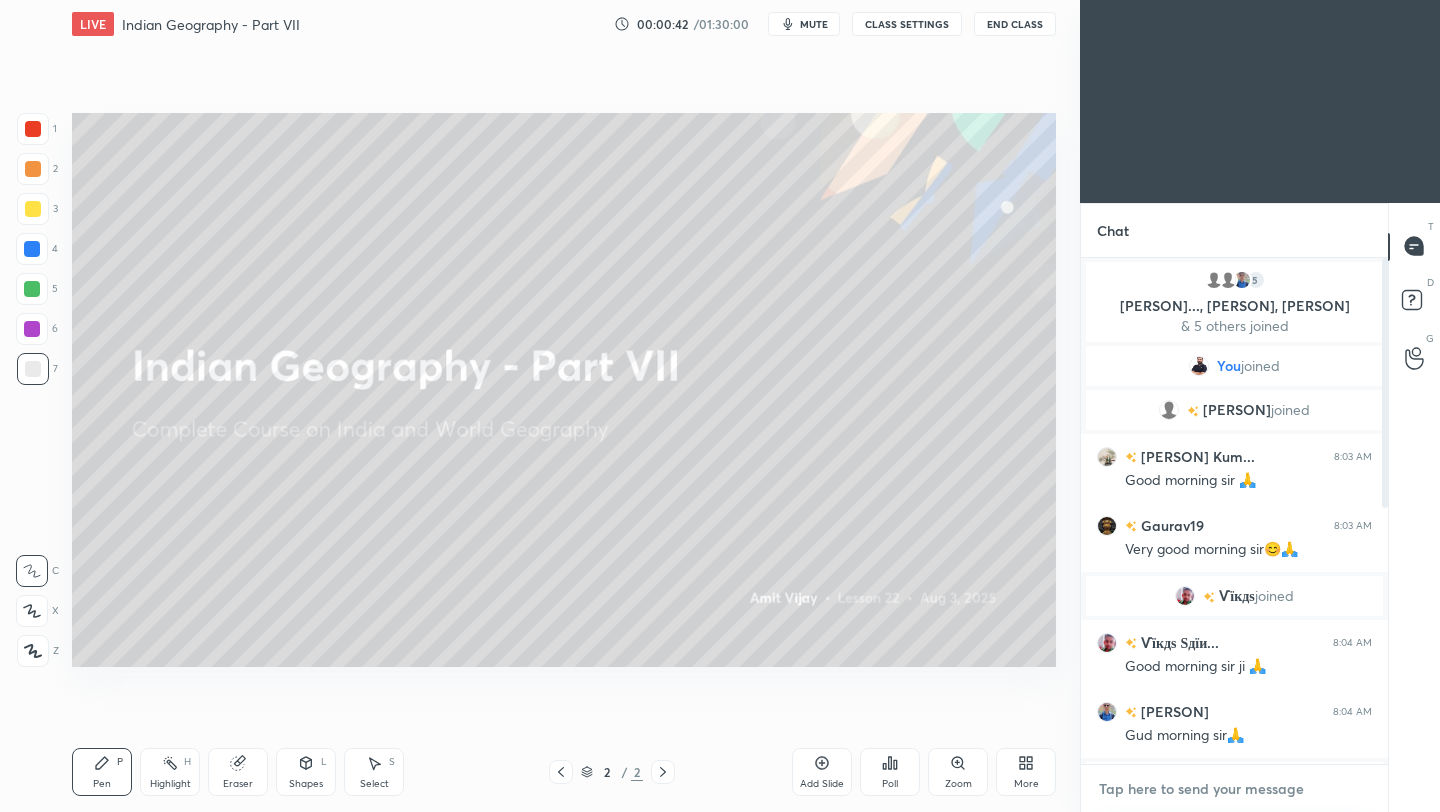 paste on "https://t.me/[USERNAME]" 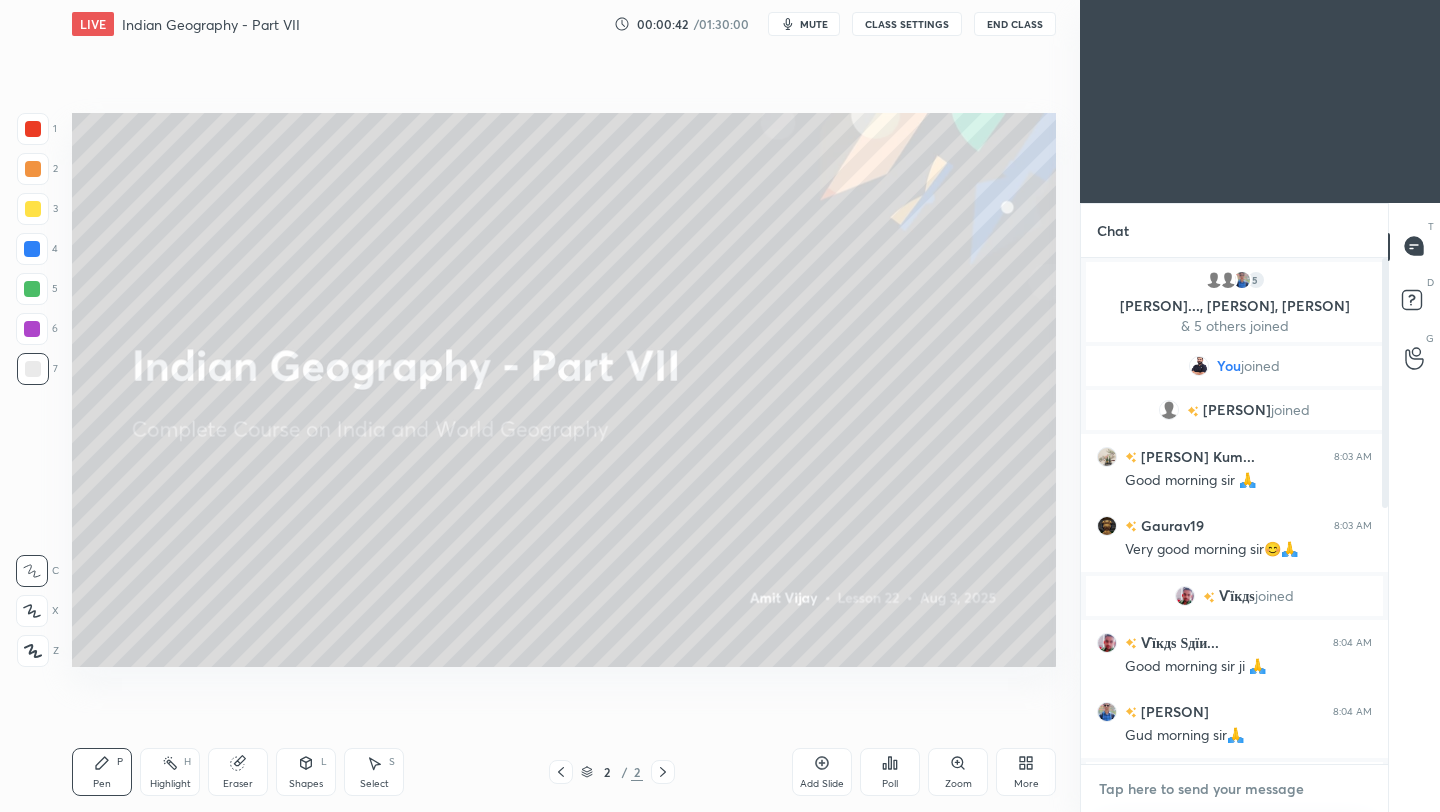 type on "https://t.me/[USERNAME]" 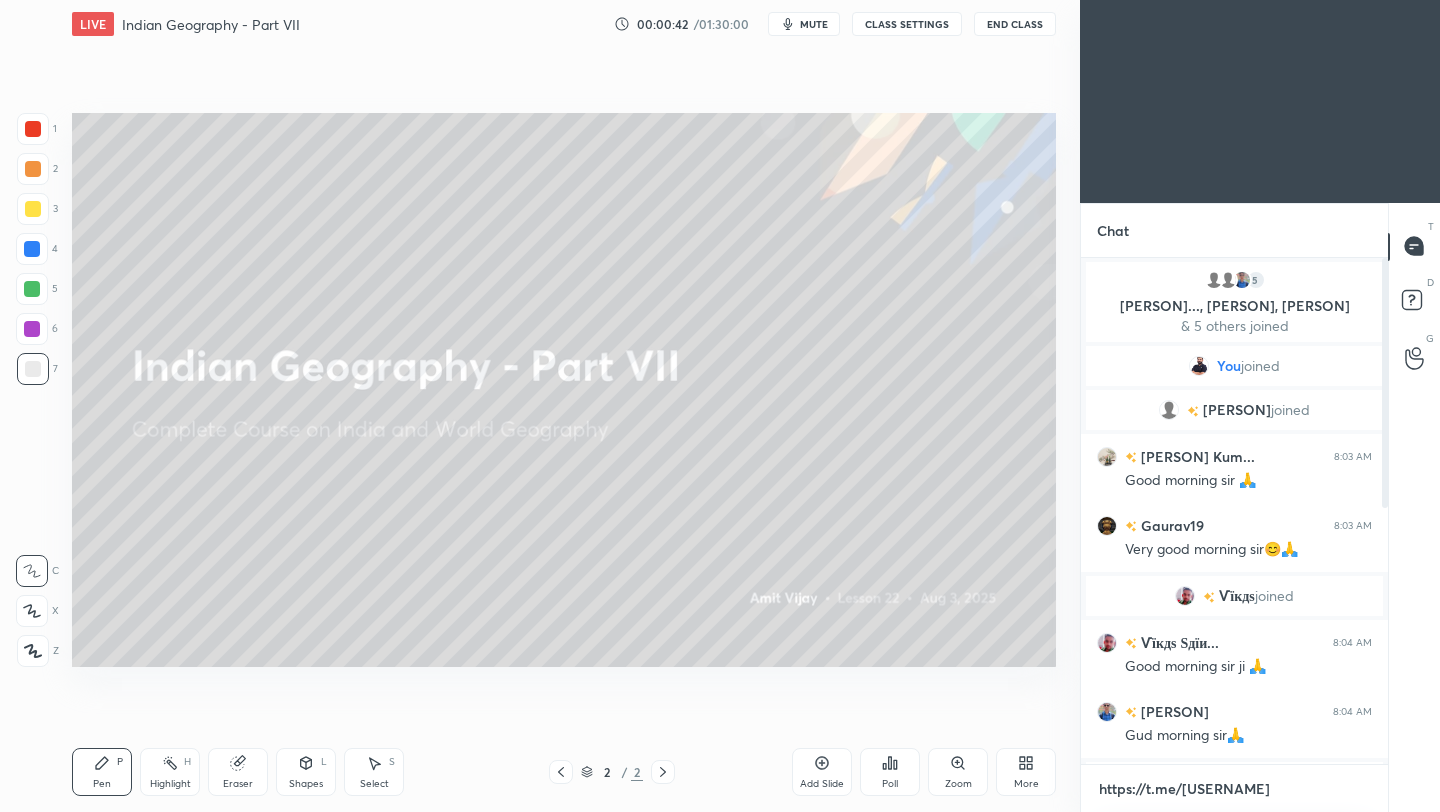 scroll, scrollTop: 494, scrollLeft: 301, axis: both 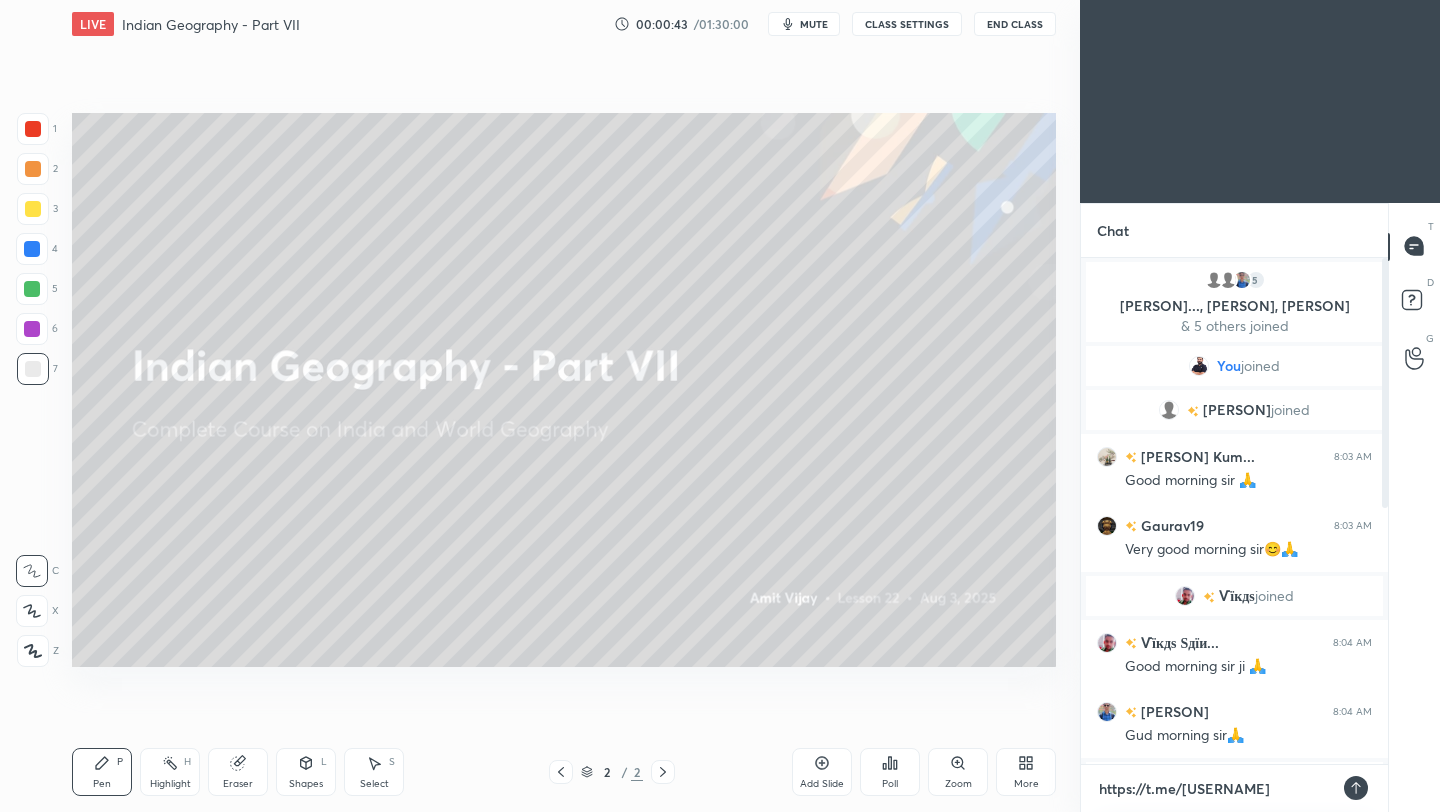 type 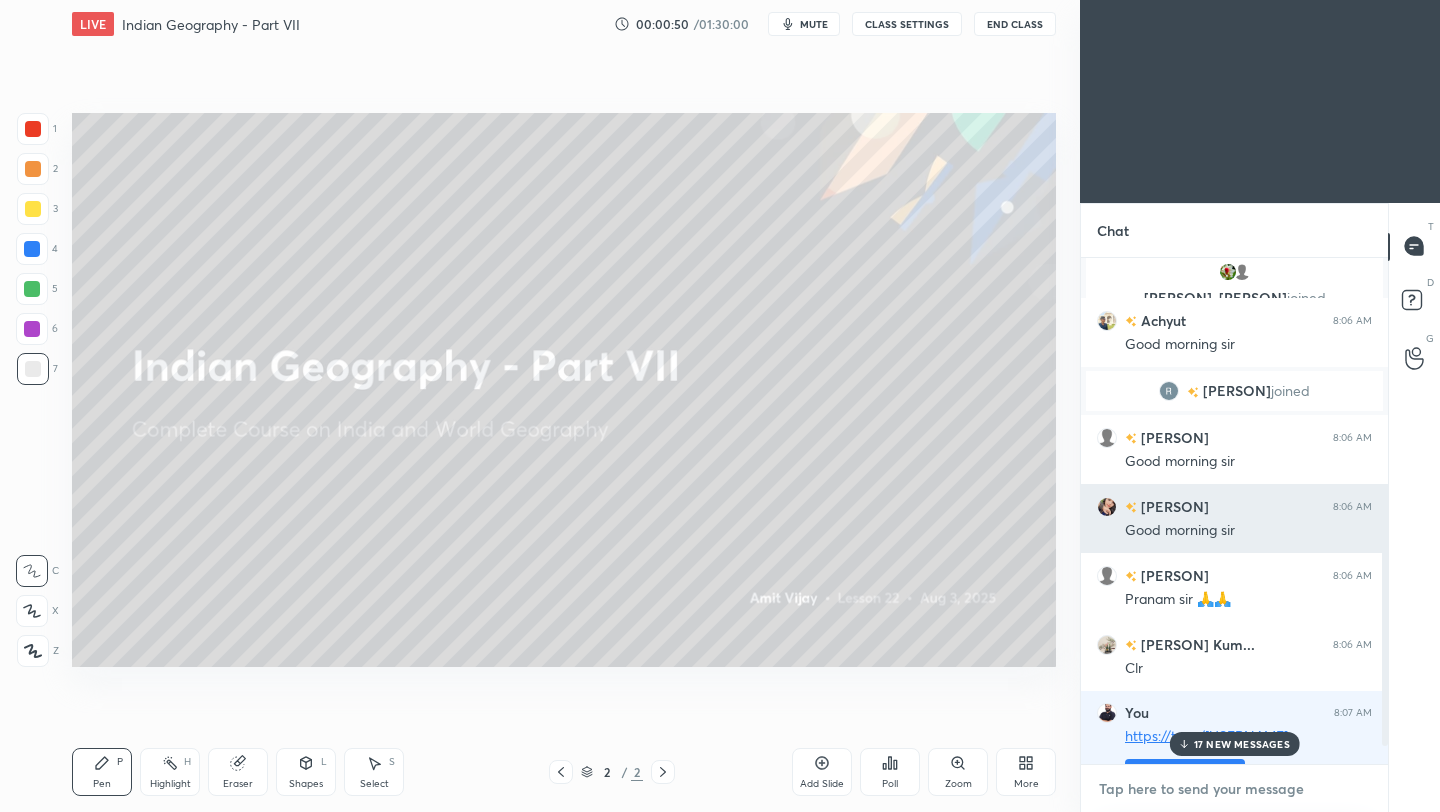 scroll, scrollTop: 546, scrollLeft: 0, axis: vertical 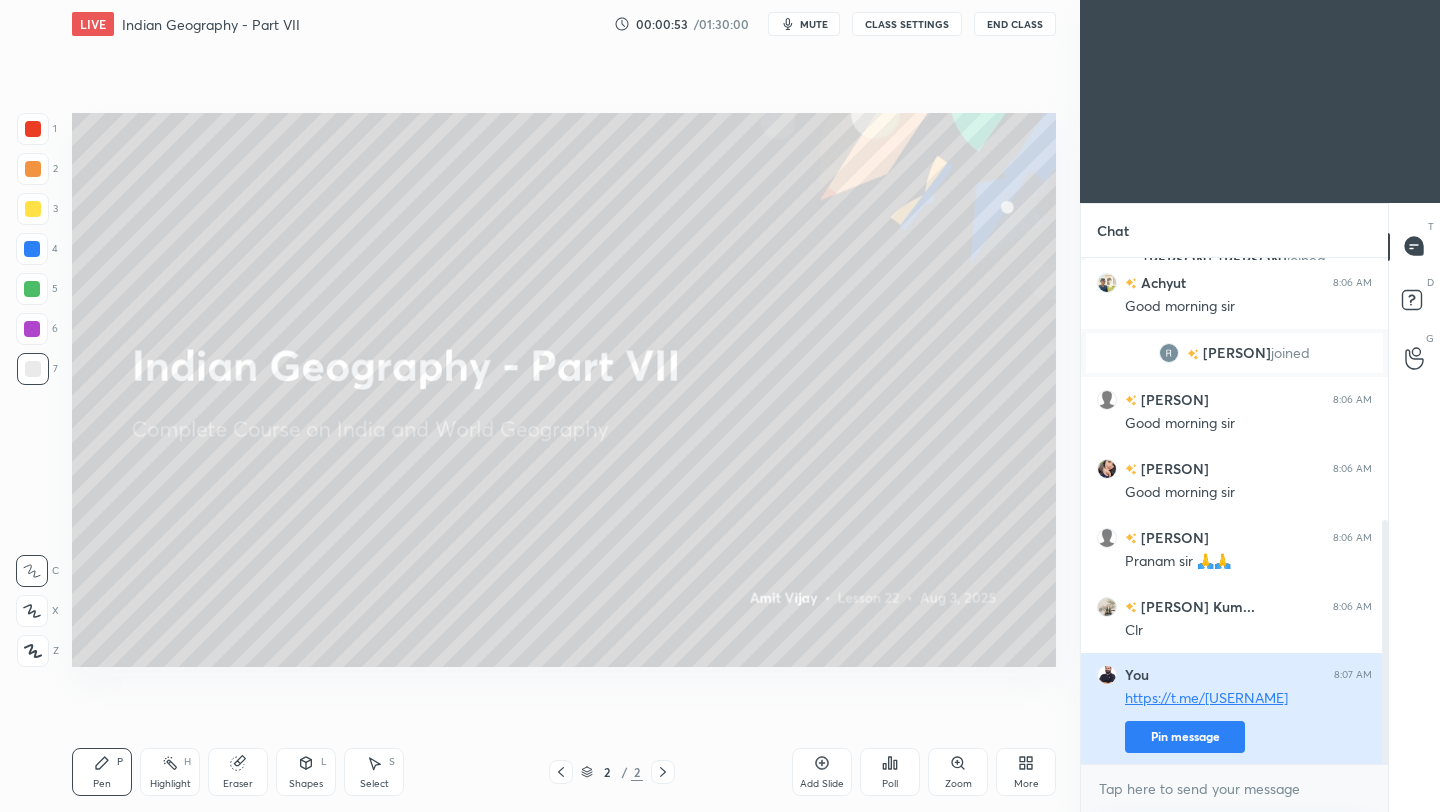 click on "Pin message" at bounding box center [1185, 737] 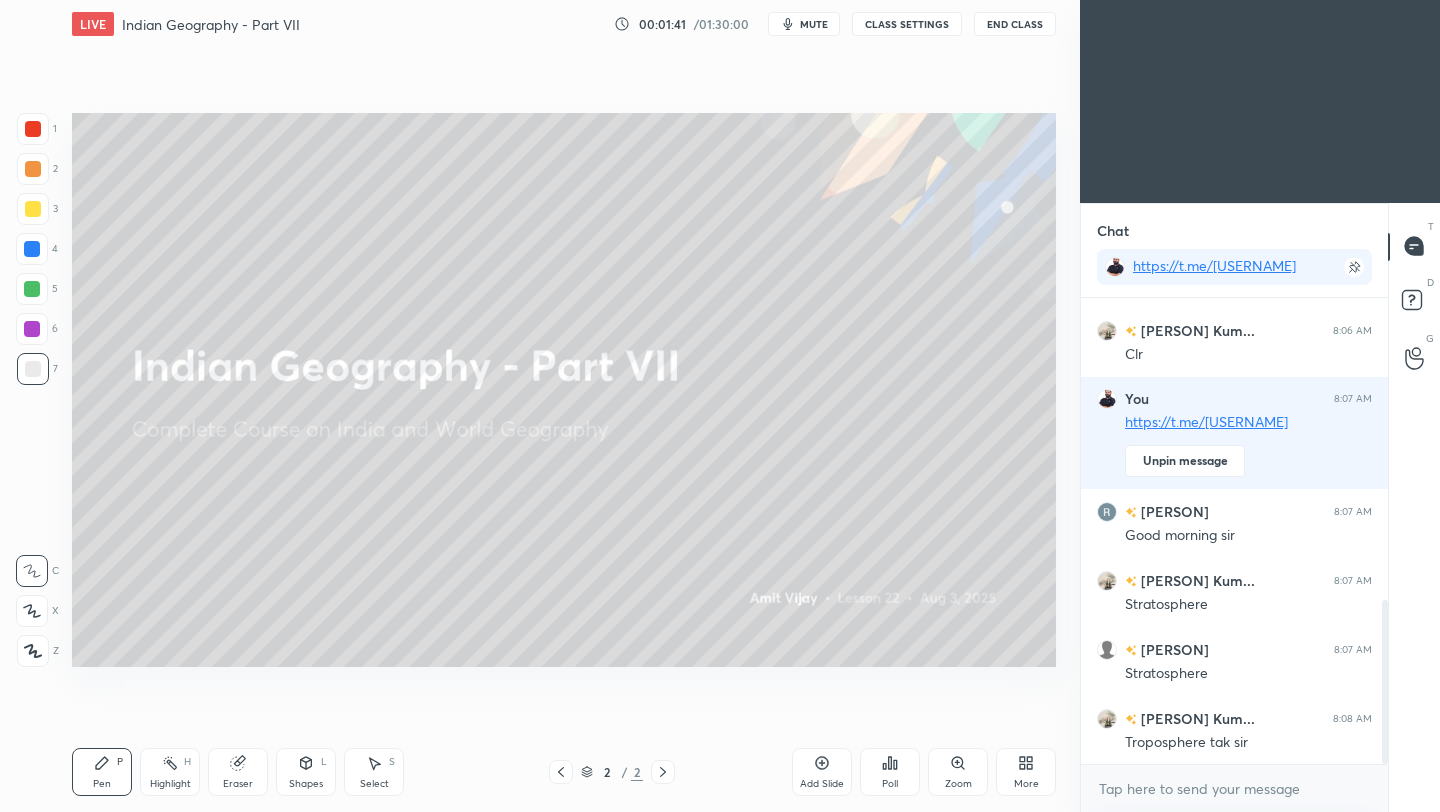 scroll, scrollTop: 931, scrollLeft: 0, axis: vertical 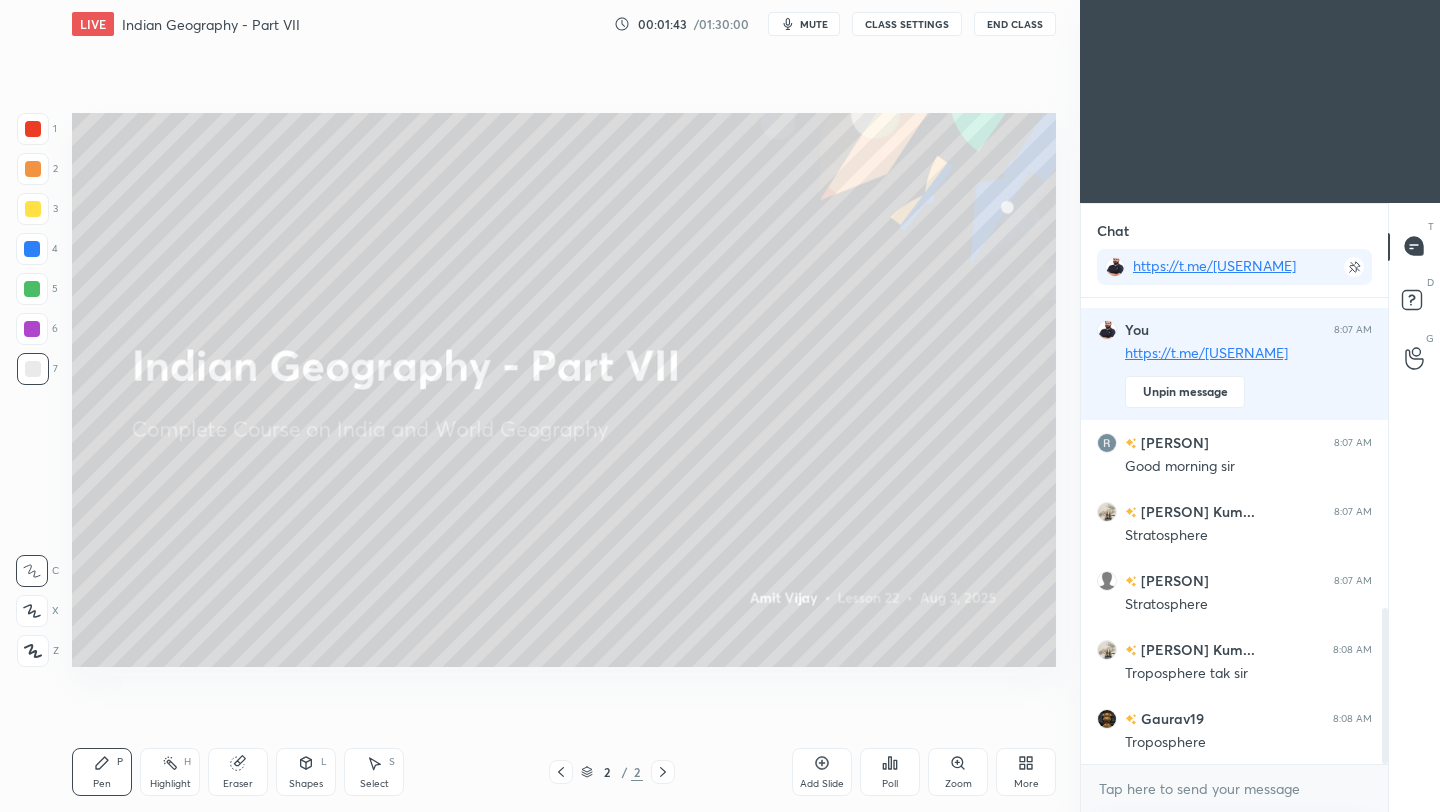 click 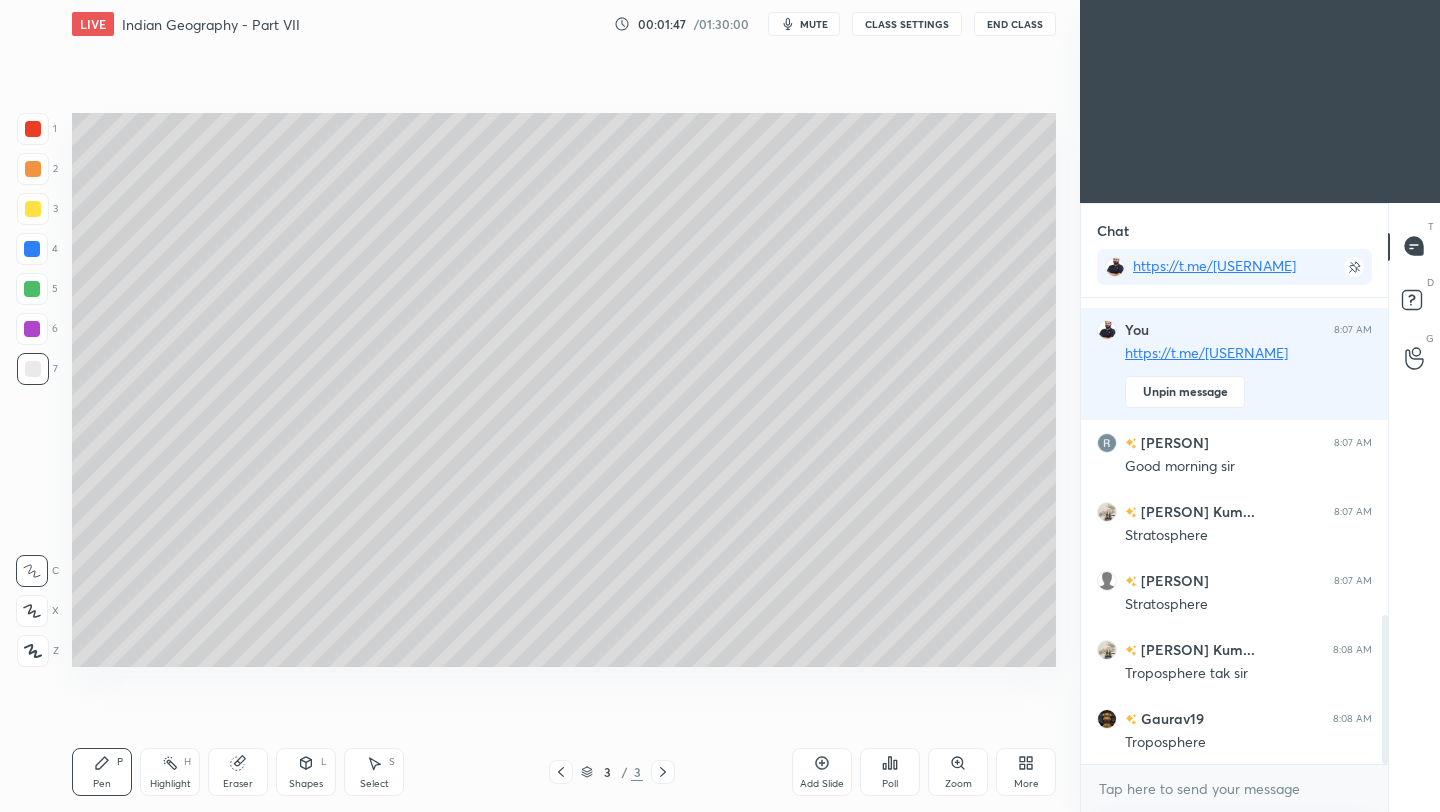 scroll, scrollTop: 1000, scrollLeft: 0, axis: vertical 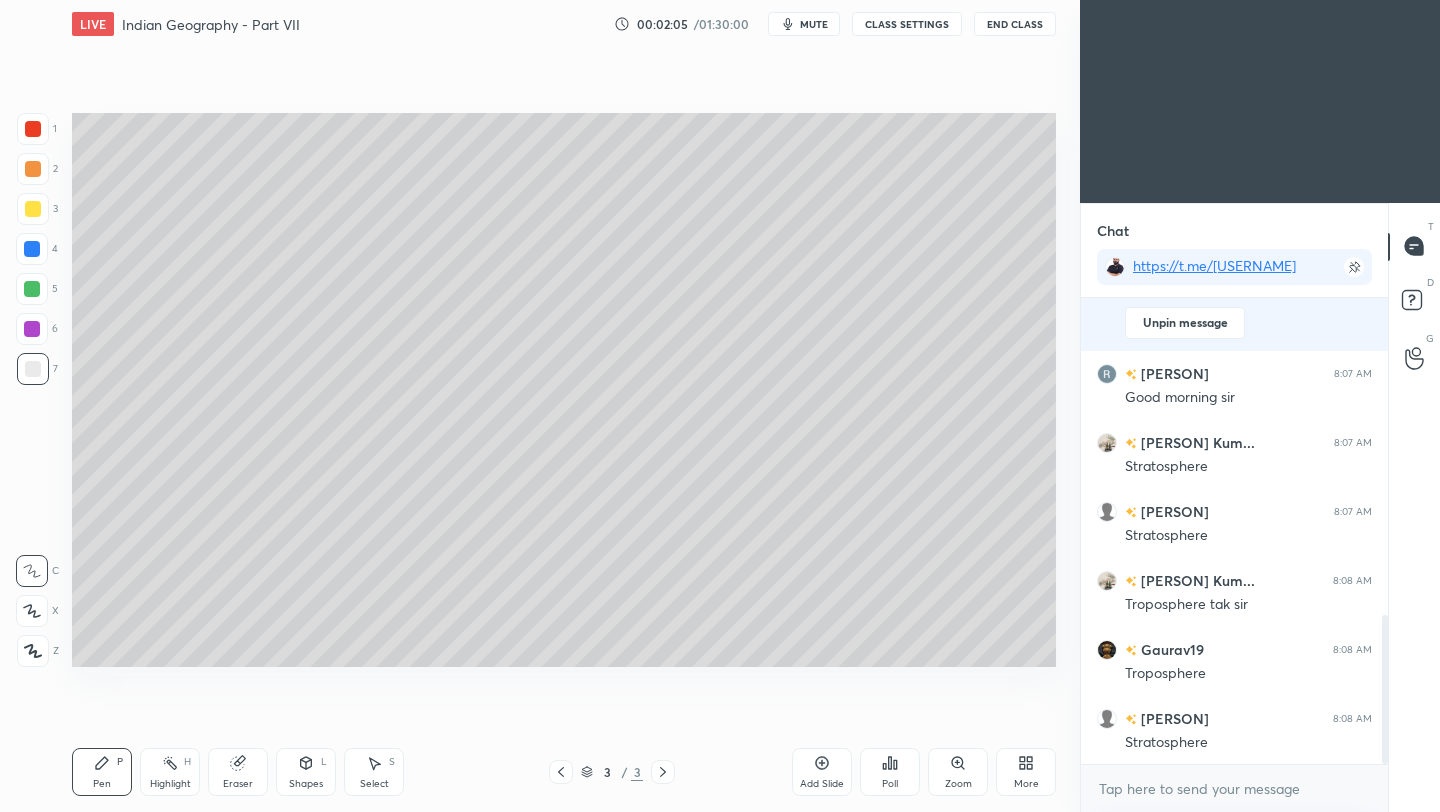click 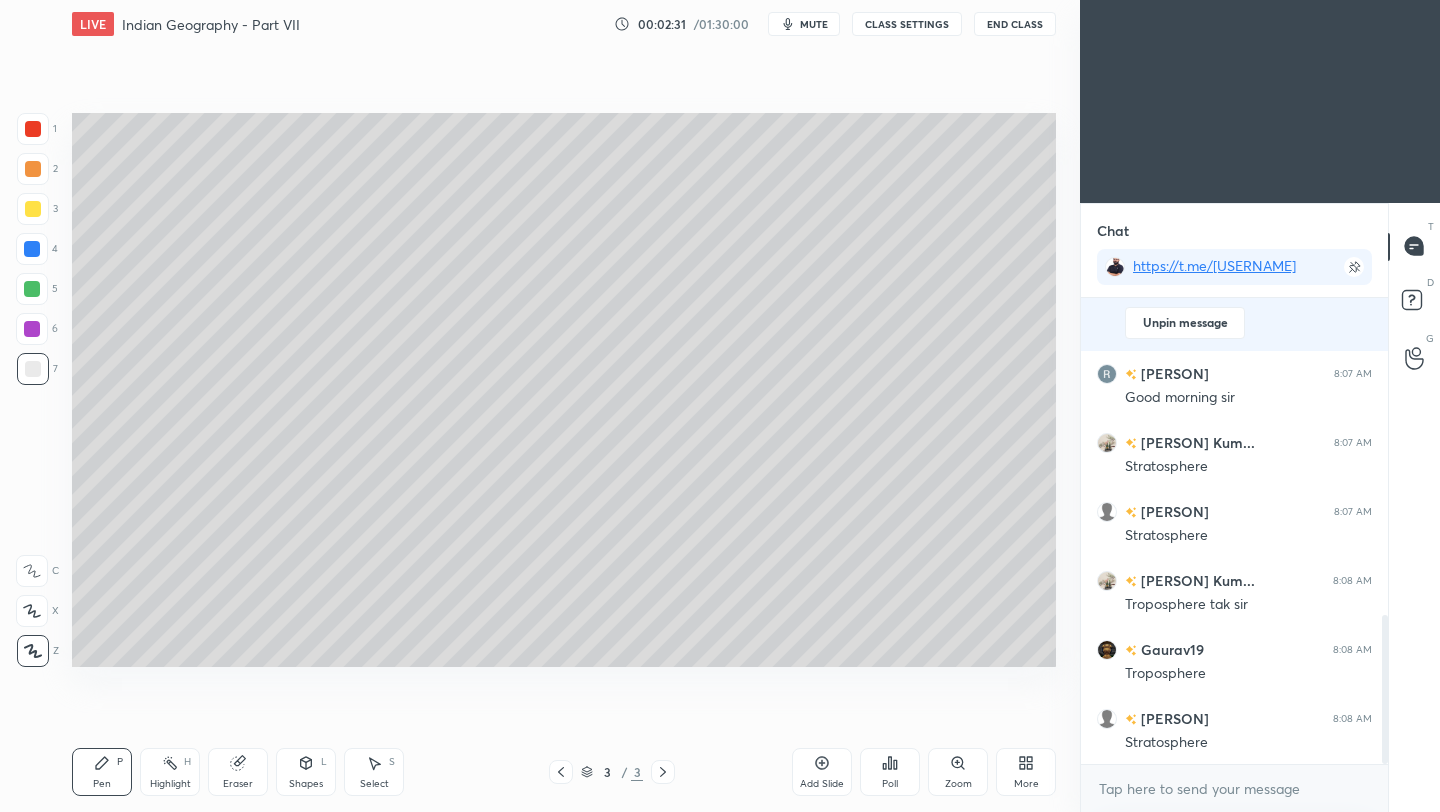 click on "End Class" at bounding box center (1015, 24) 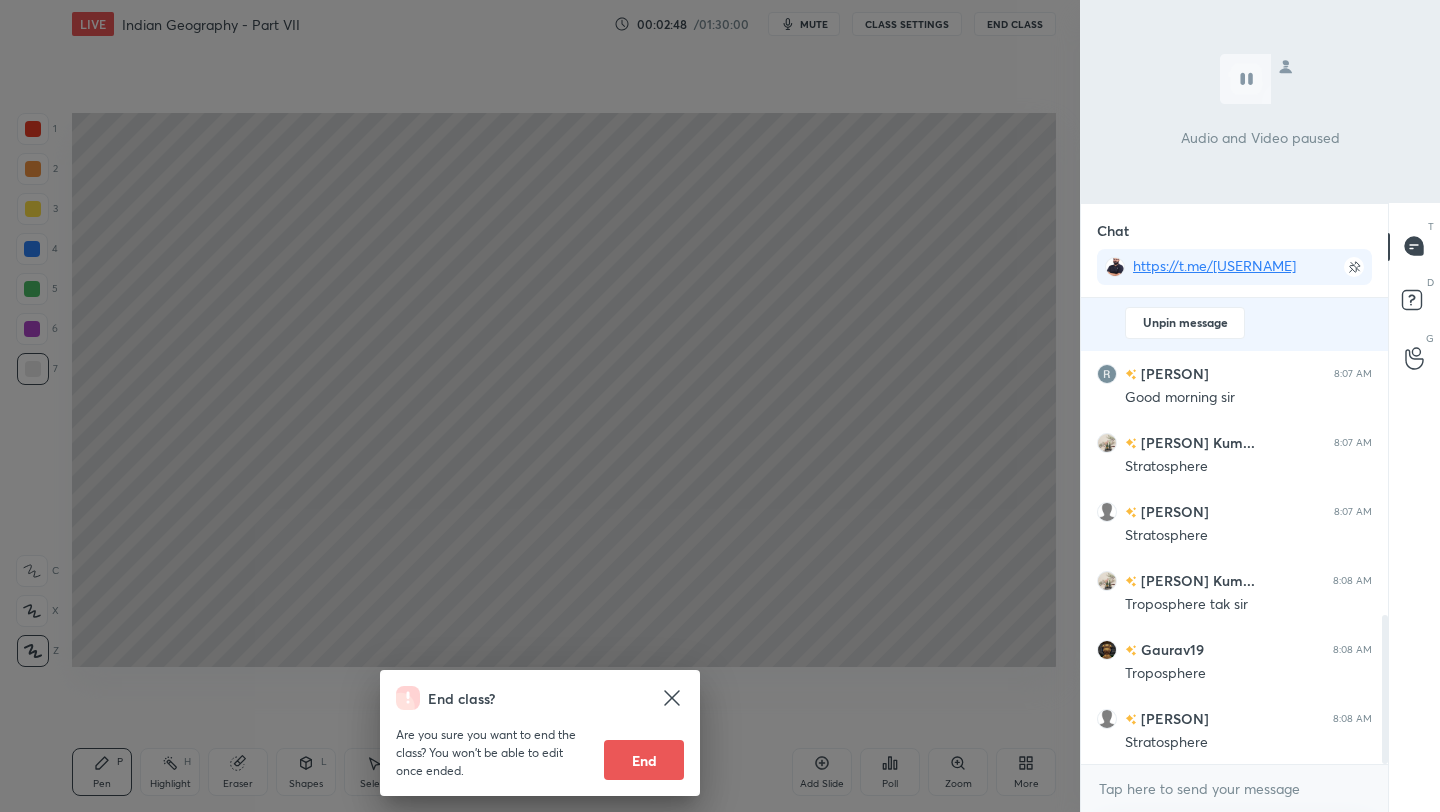 click on "End class? Are you sure you want to end the class? You won’t be able to edit once ended. End" at bounding box center [540, 406] 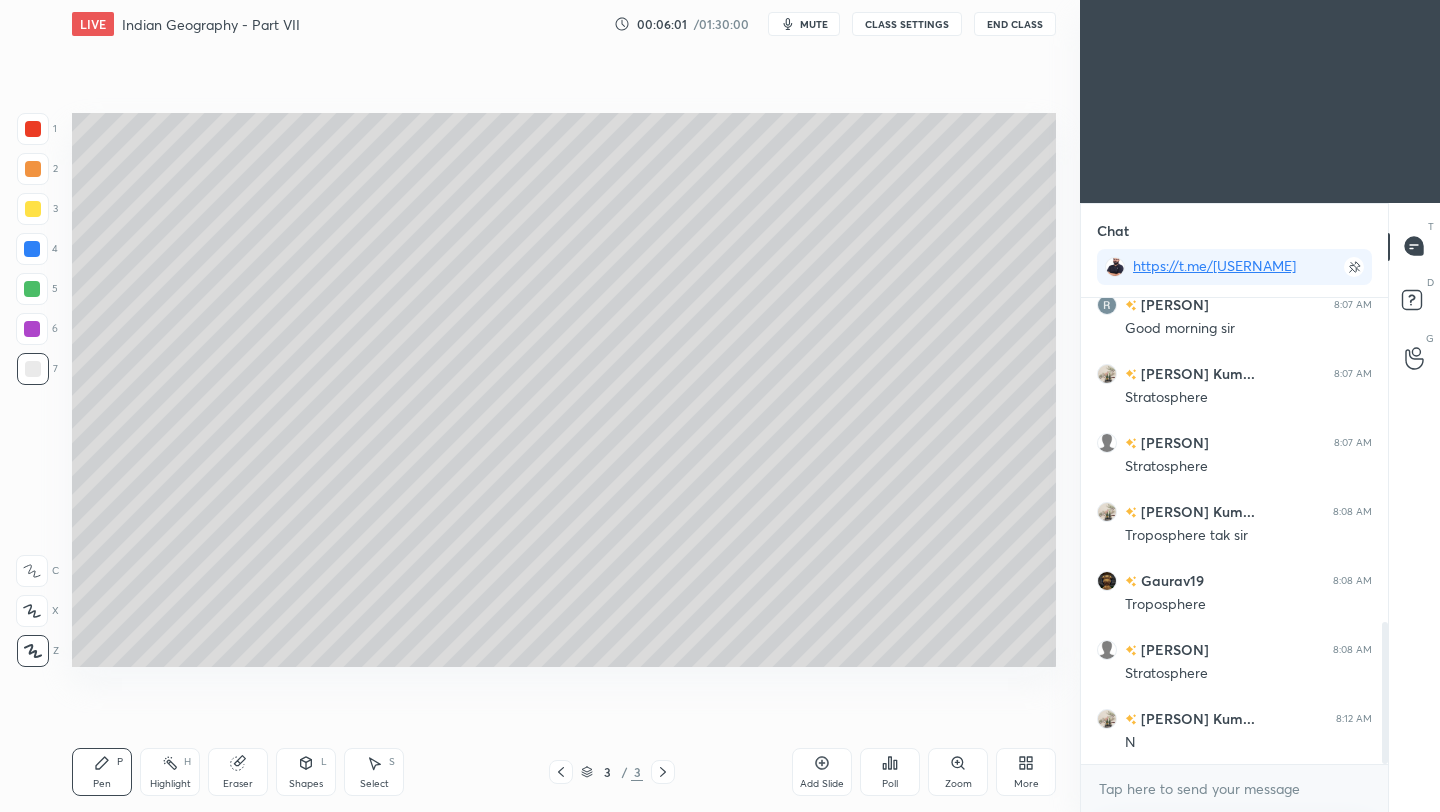 scroll, scrollTop: 1138, scrollLeft: 0, axis: vertical 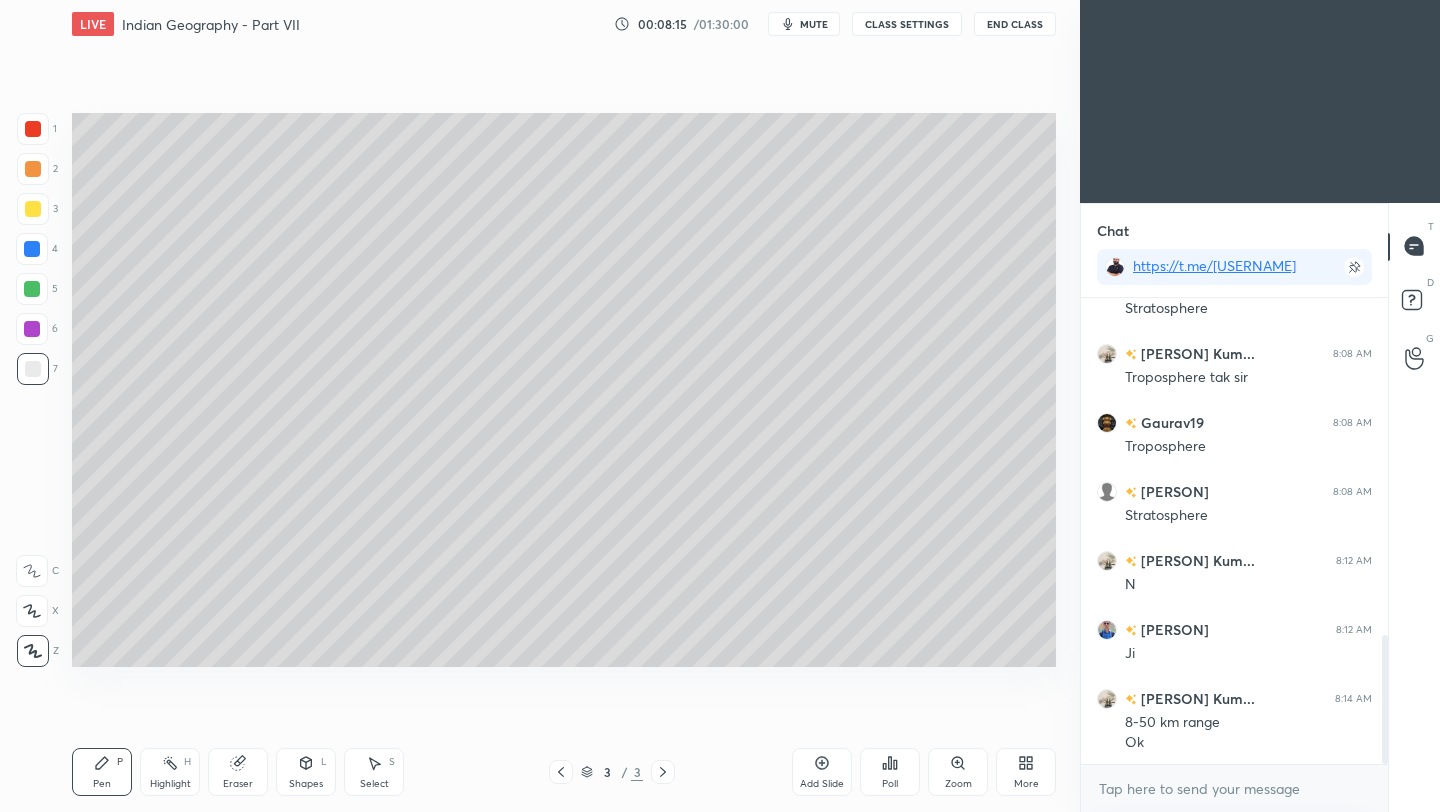 click 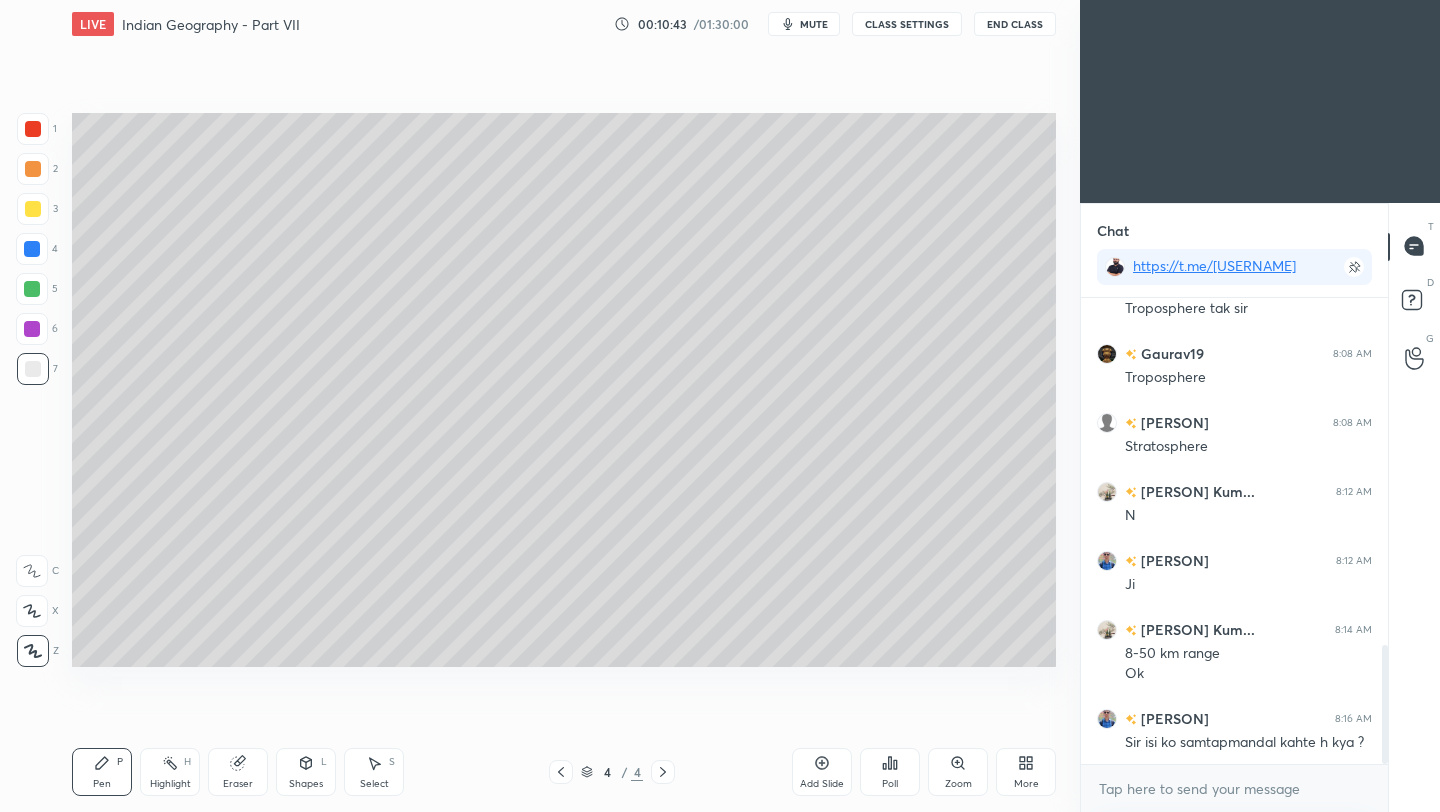 scroll, scrollTop: 1365, scrollLeft: 0, axis: vertical 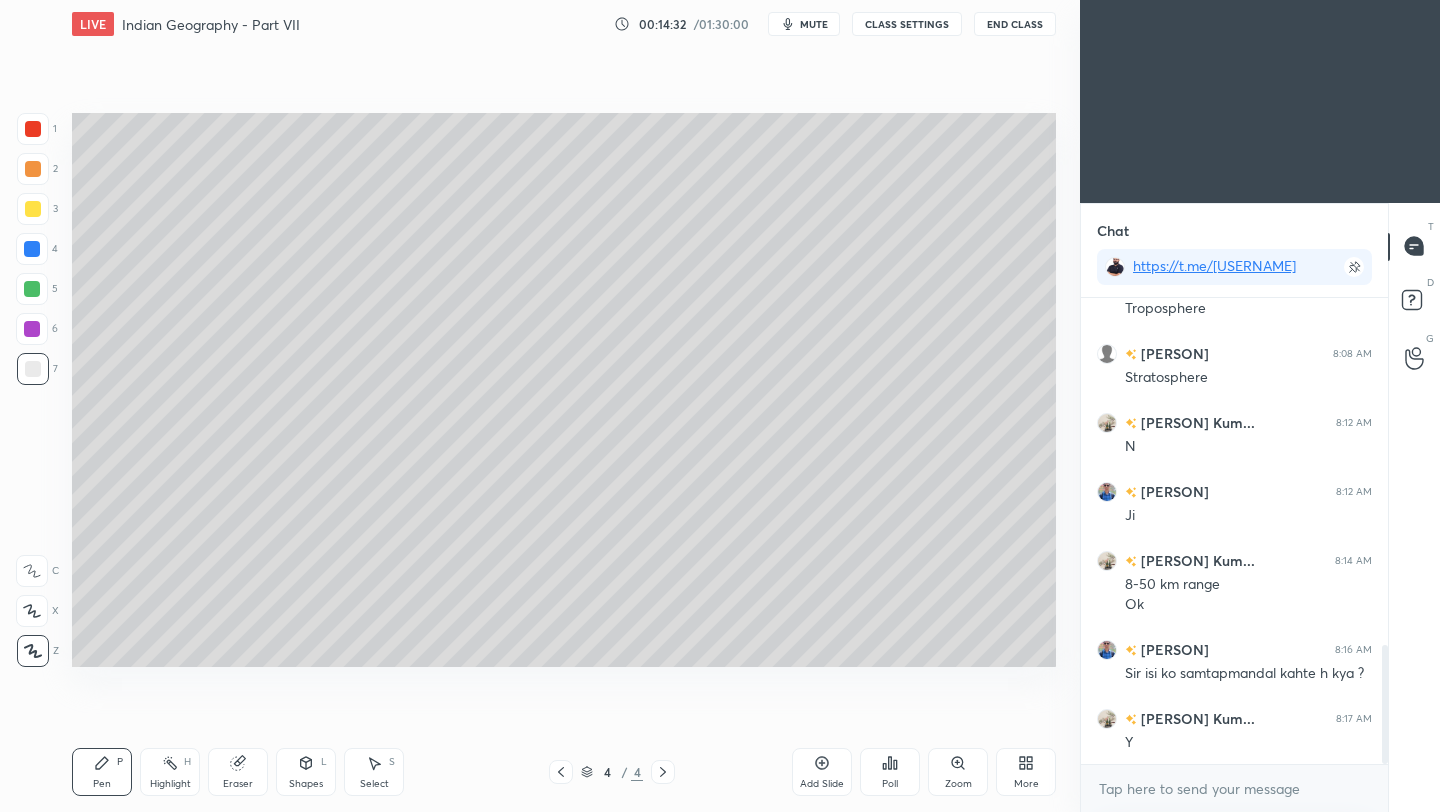 click 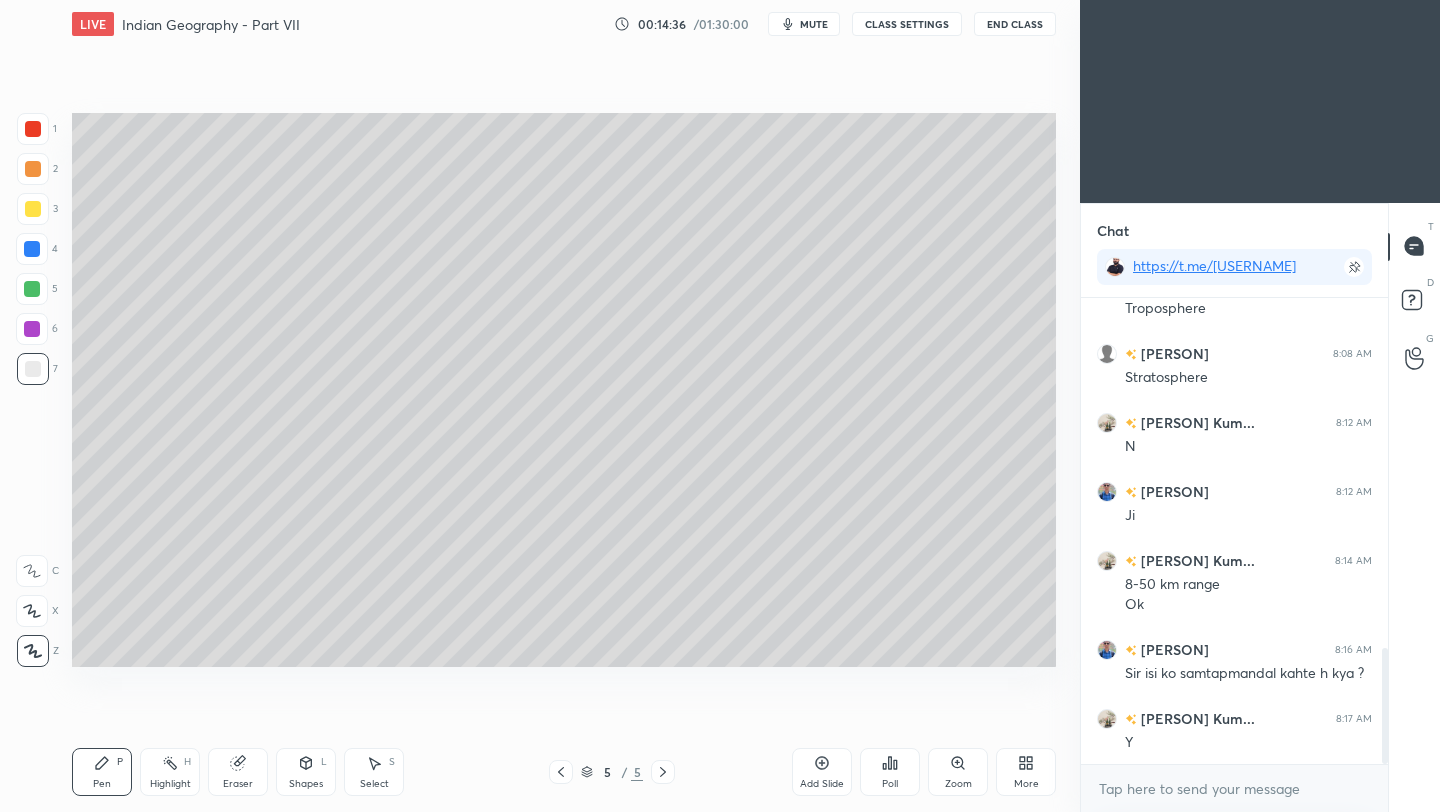 scroll, scrollTop: 1413, scrollLeft: 0, axis: vertical 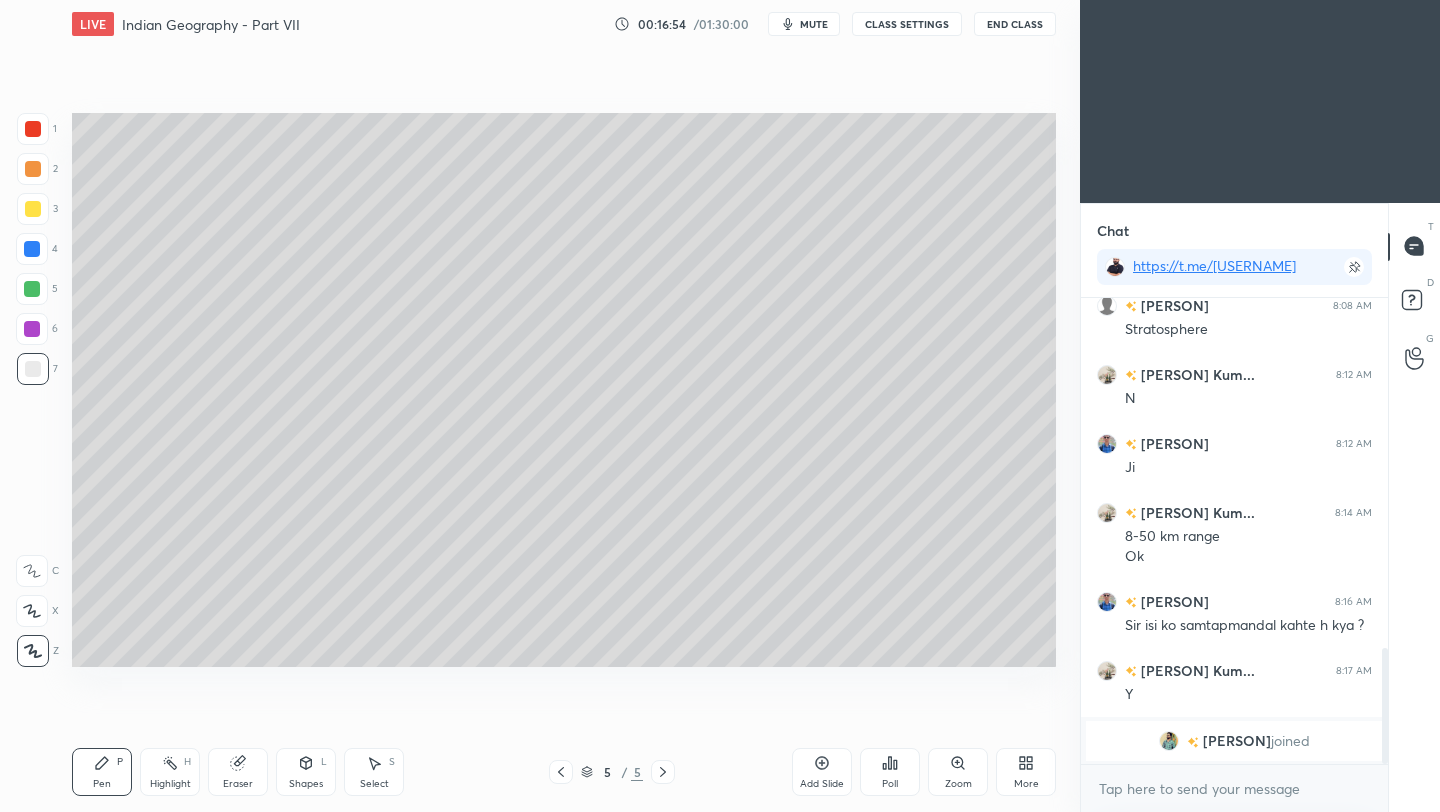 click on "Eraser" at bounding box center (238, 772) 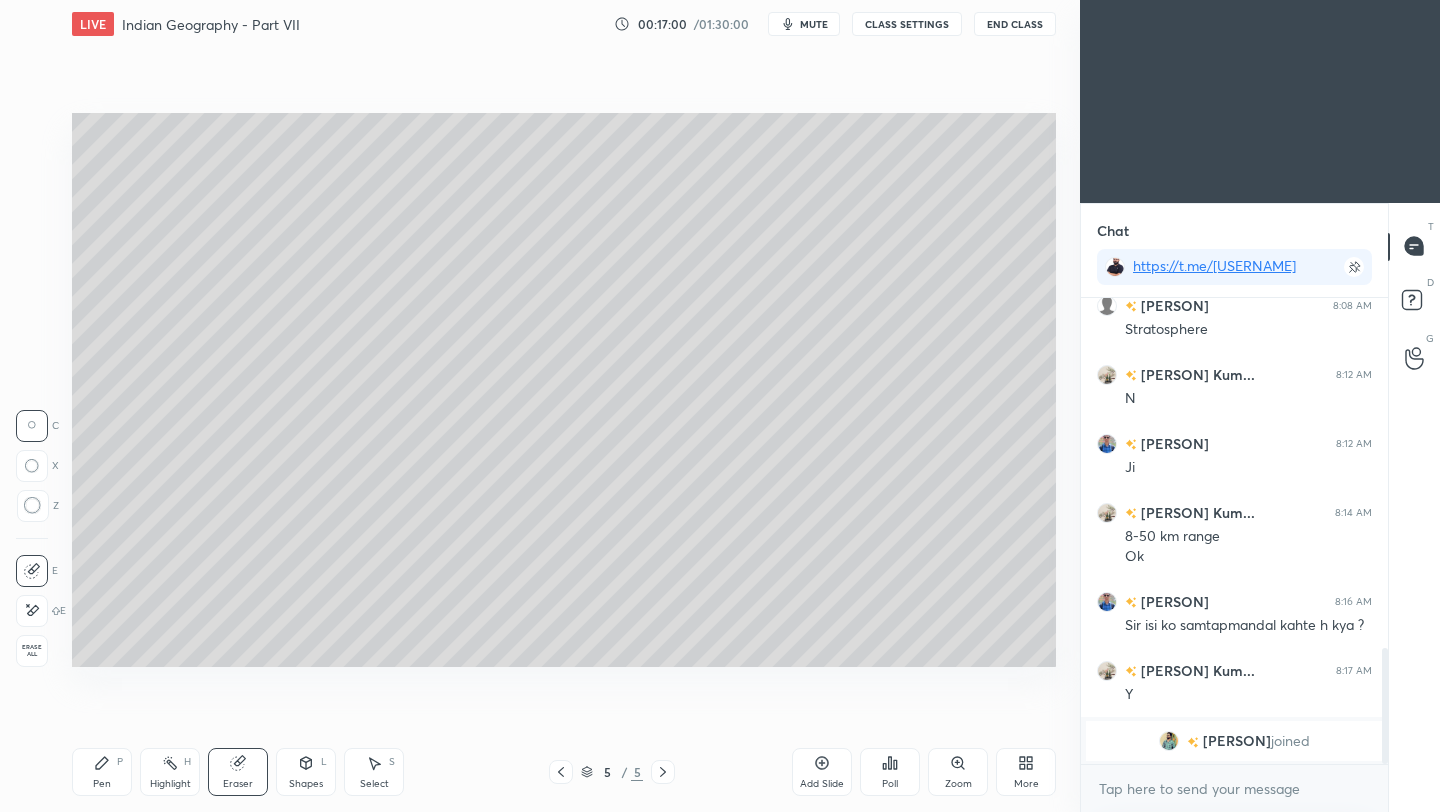 drag, startPoint x: 103, startPoint y: 778, endPoint x: 129, endPoint y: 756, distance: 34.058773 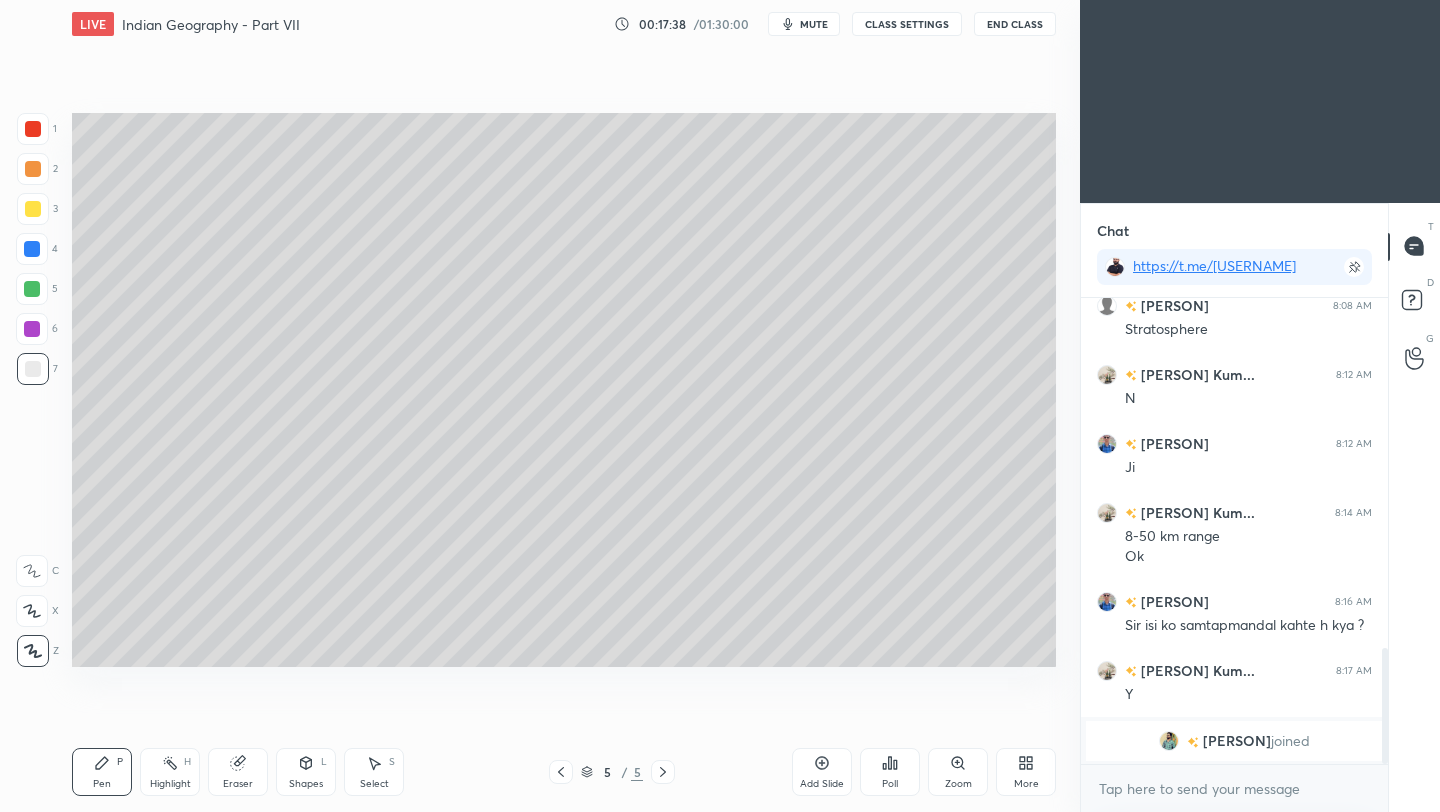 click at bounding box center (33, 209) 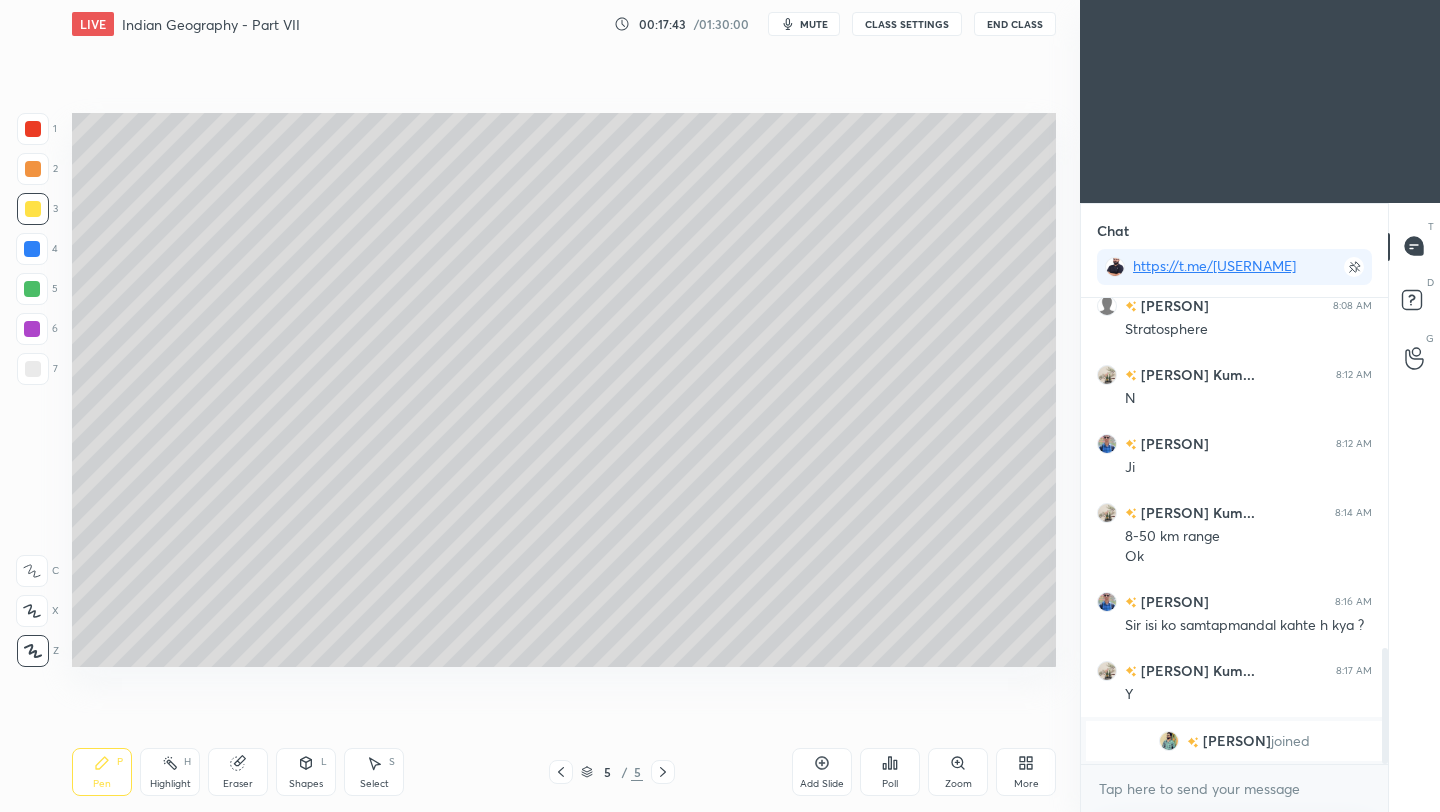scroll, scrollTop: 419, scrollLeft: 301, axis: both 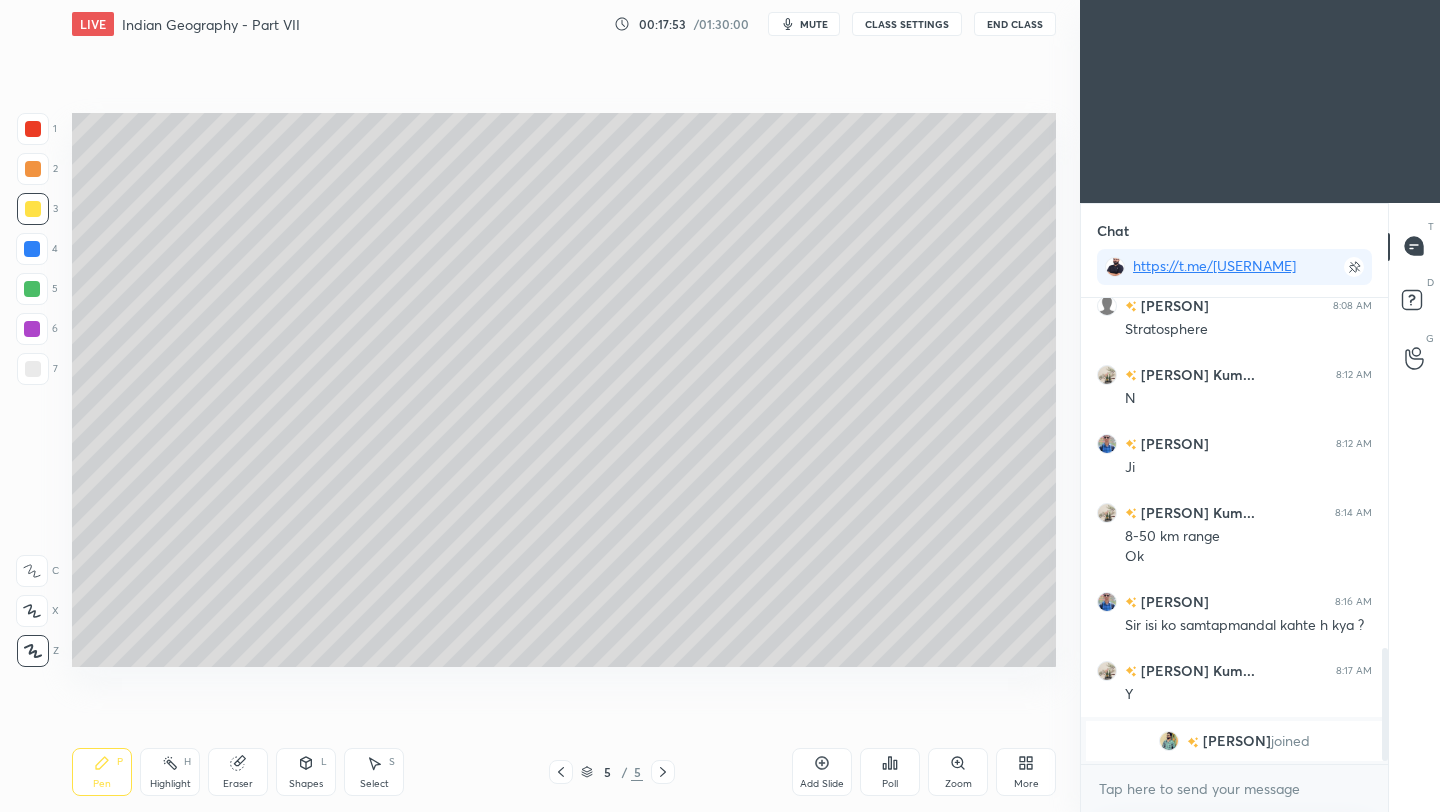 drag, startPoint x: 39, startPoint y: 372, endPoint x: 60, endPoint y: 412, distance: 45.17743 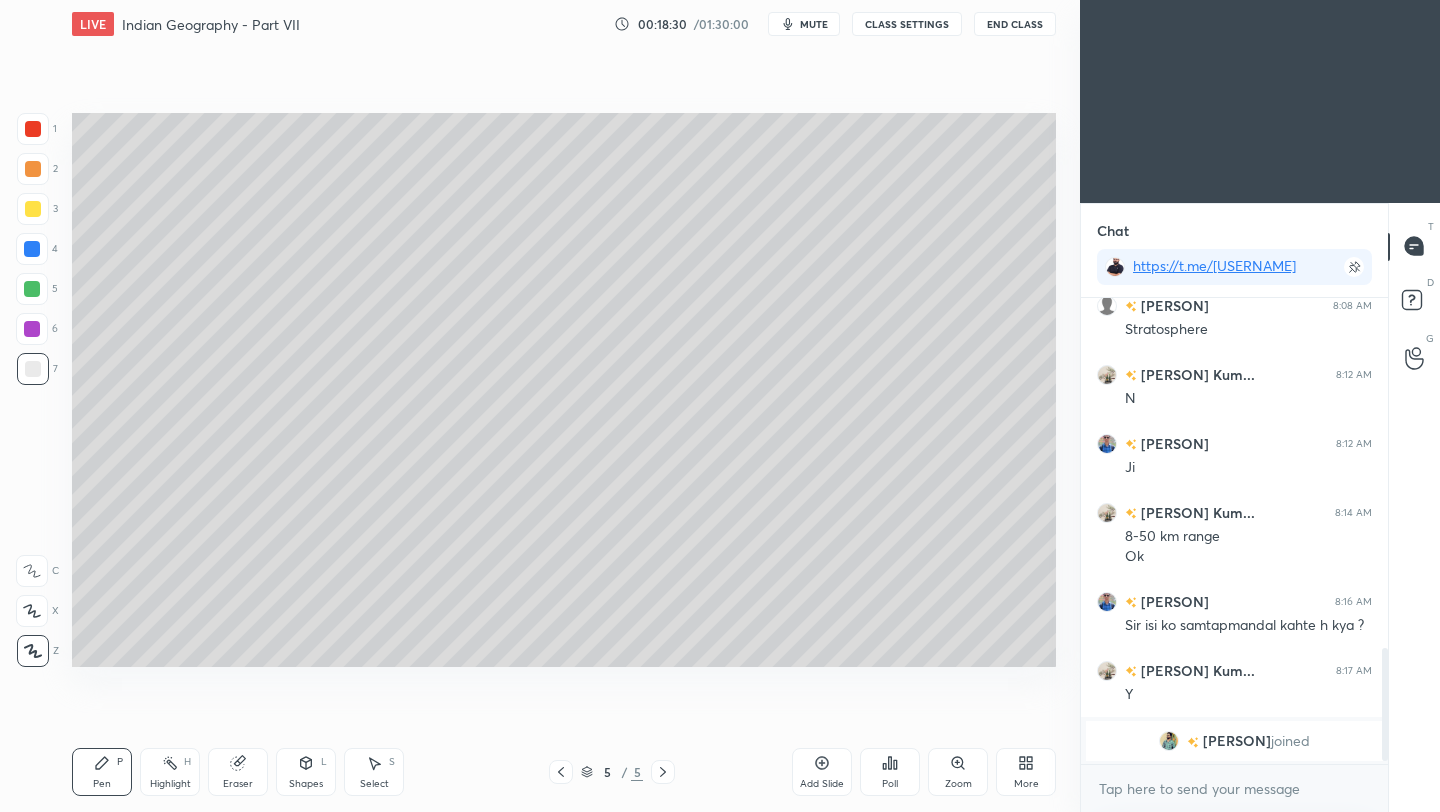 scroll, scrollTop: 1367, scrollLeft: 0, axis: vertical 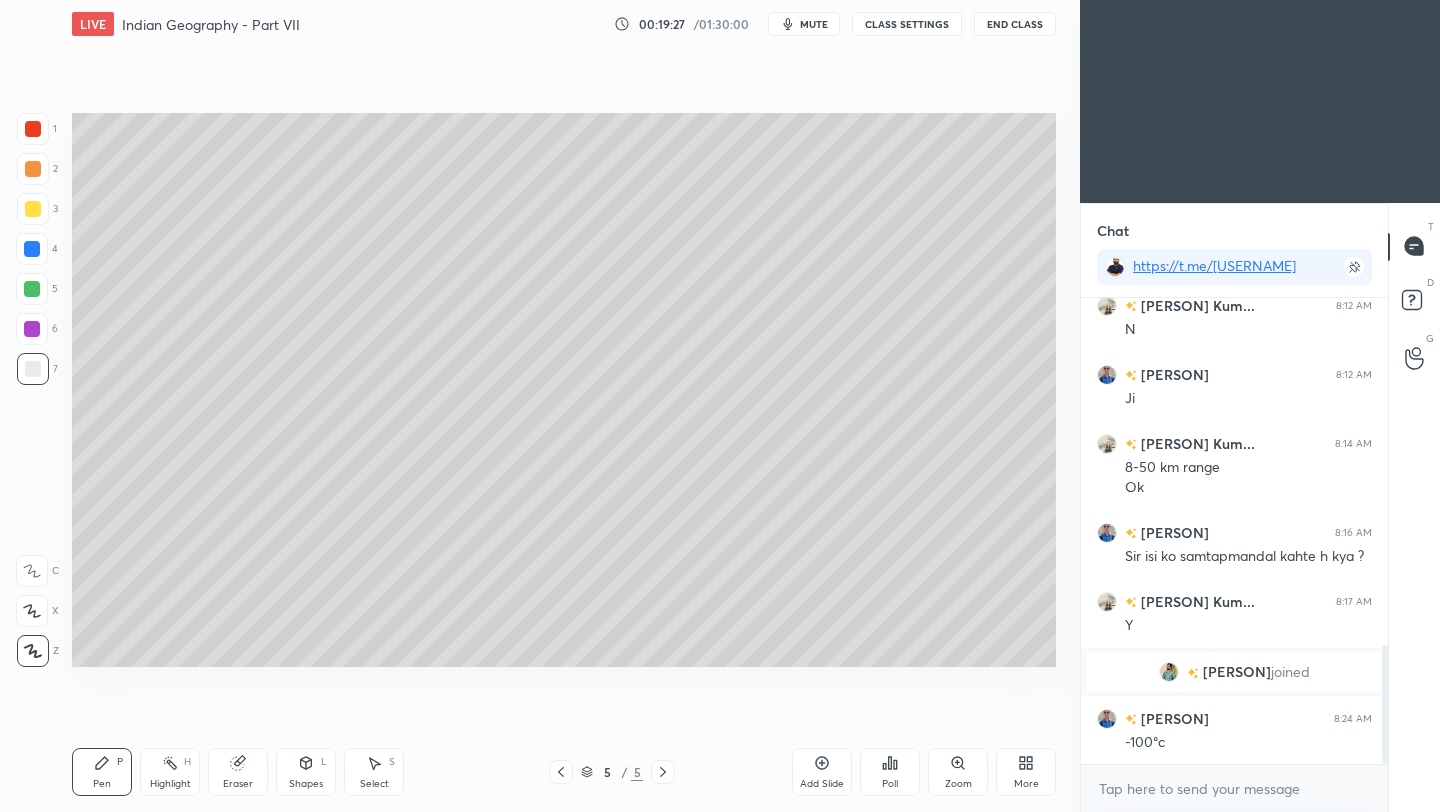 click on "Add Slide" at bounding box center [822, 772] 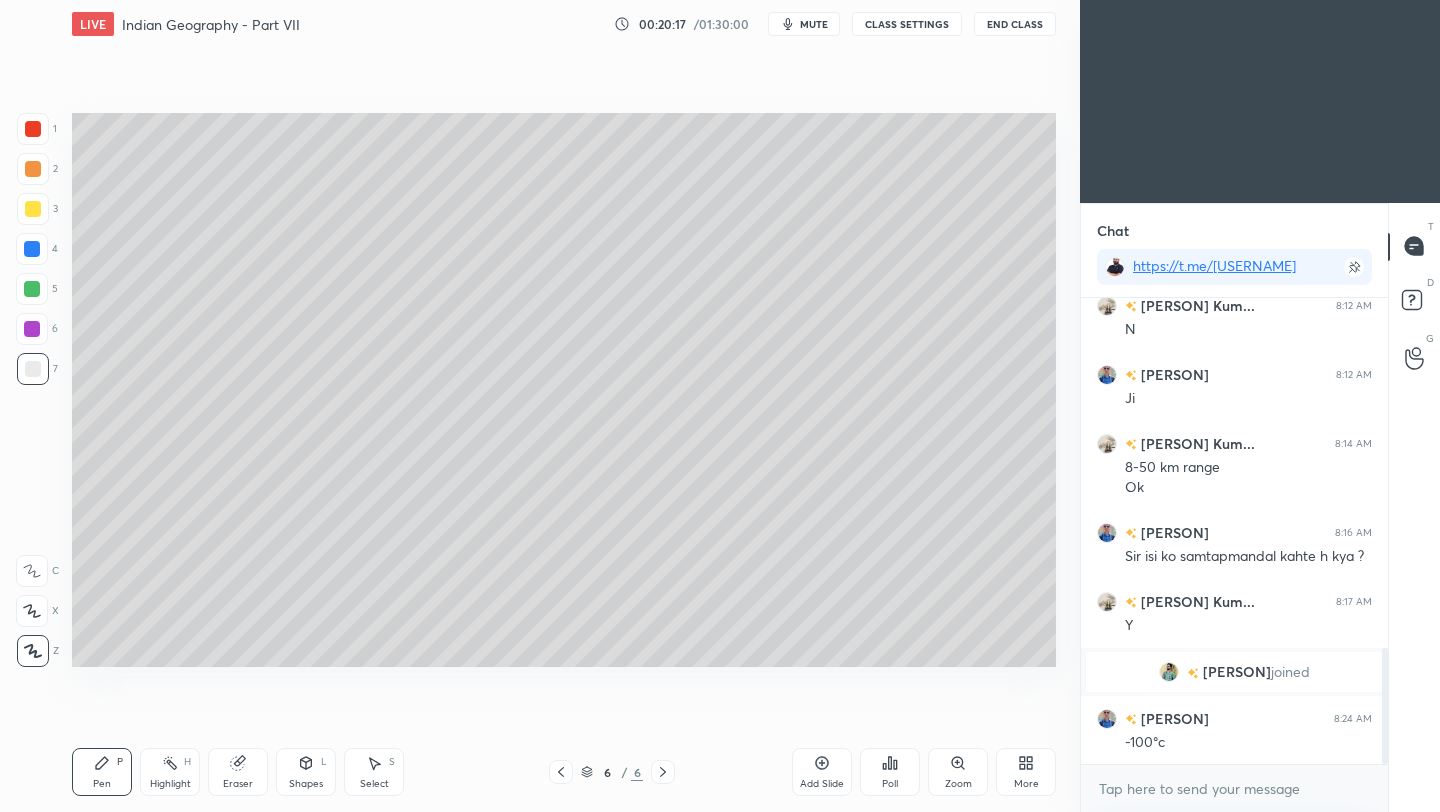 scroll, scrollTop: 1415, scrollLeft: 0, axis: vertical 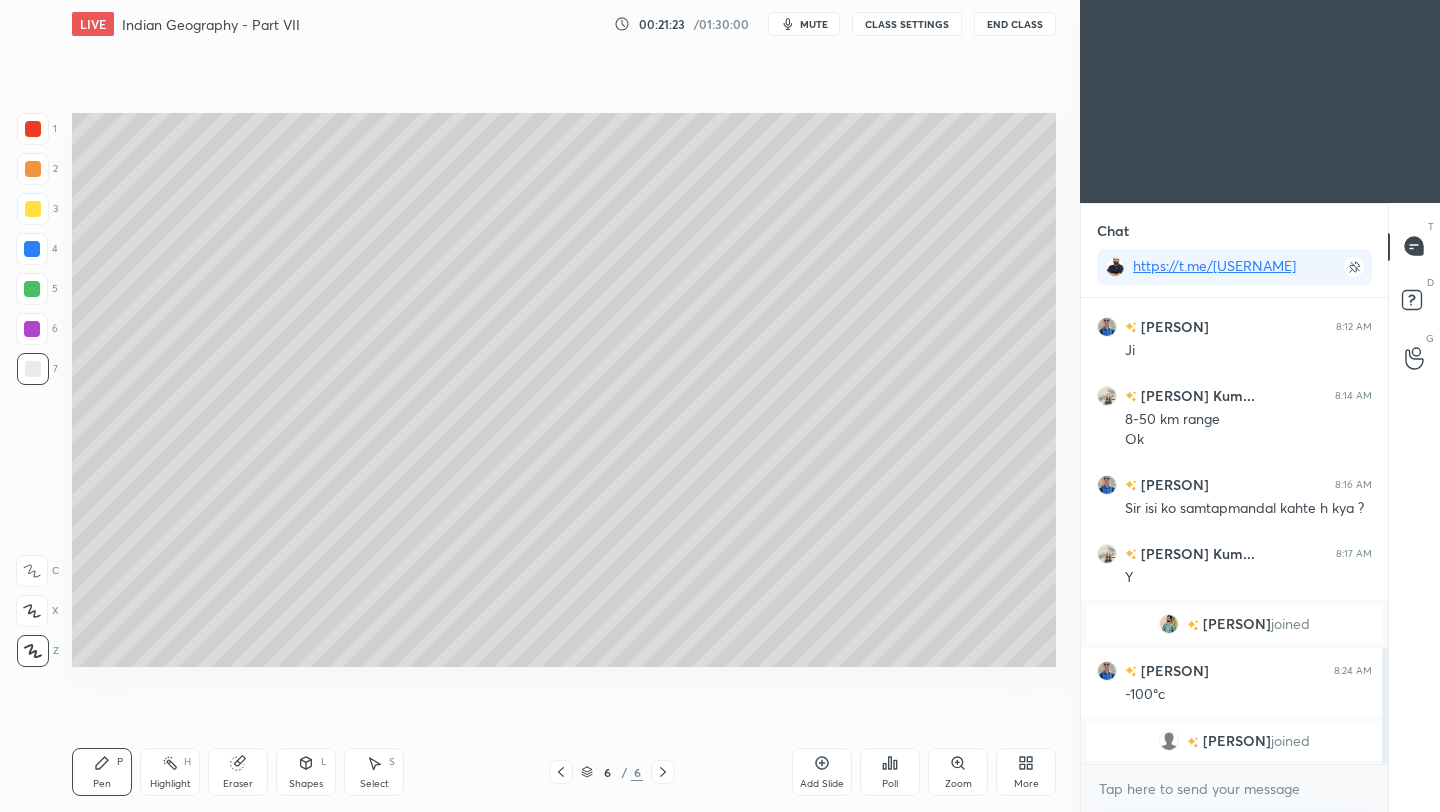 click on "Eraser" at bounding box center [238, 784] 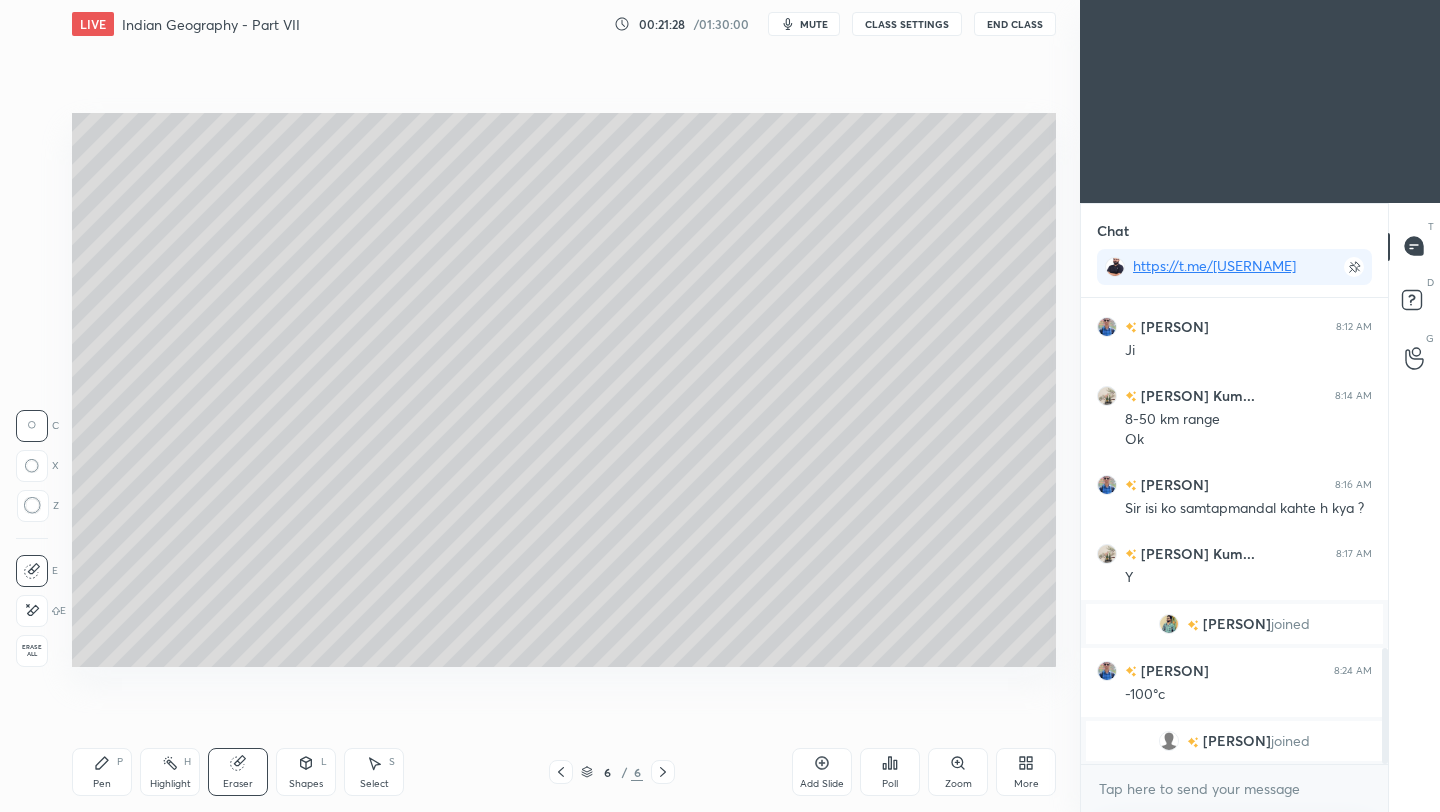 click on "Pen P" at bounding box center (102, 772) 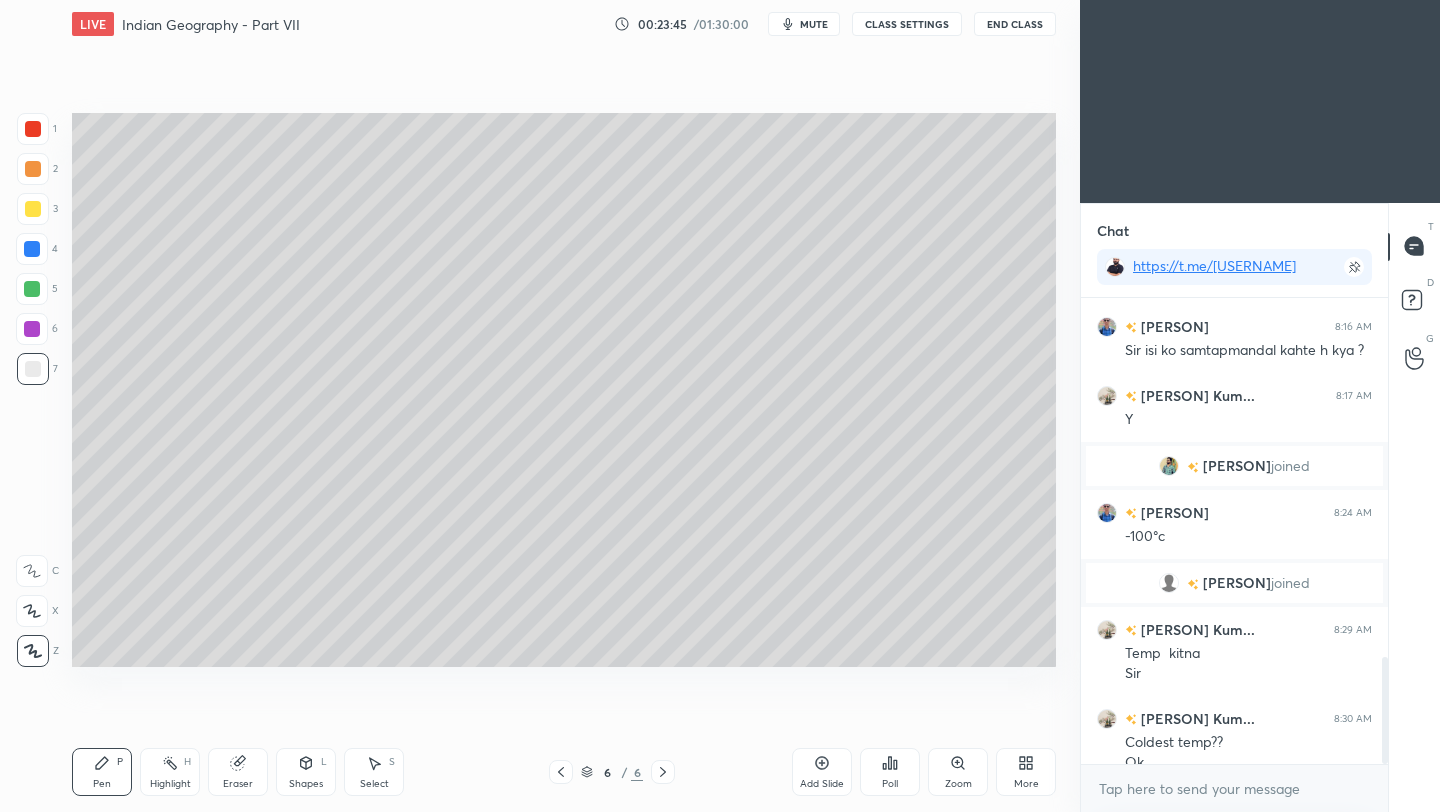 scroll, scrollTop: 1574, scrollLeft: 0, axis: vertical 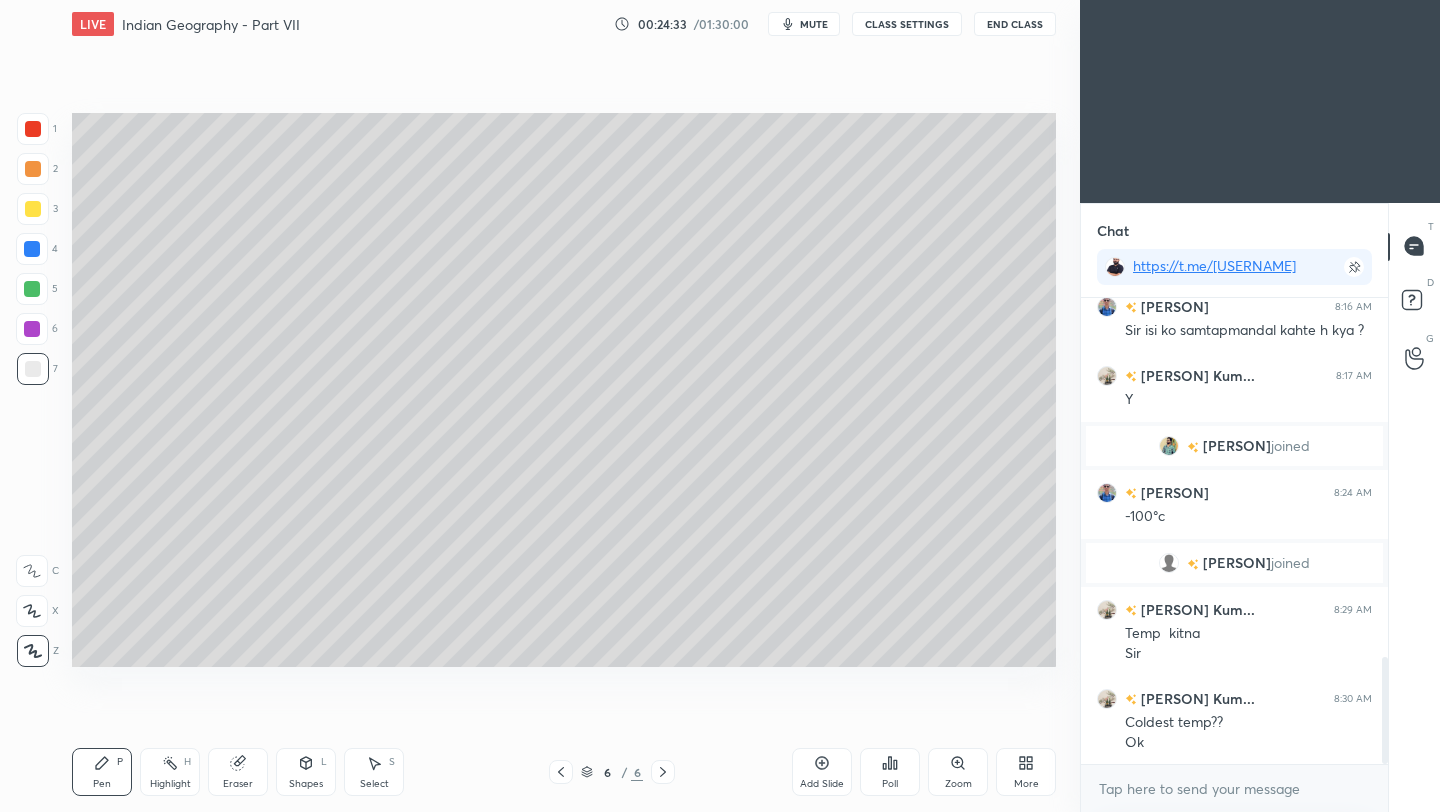 click on "Eraser" at bounding box center [238, 772] 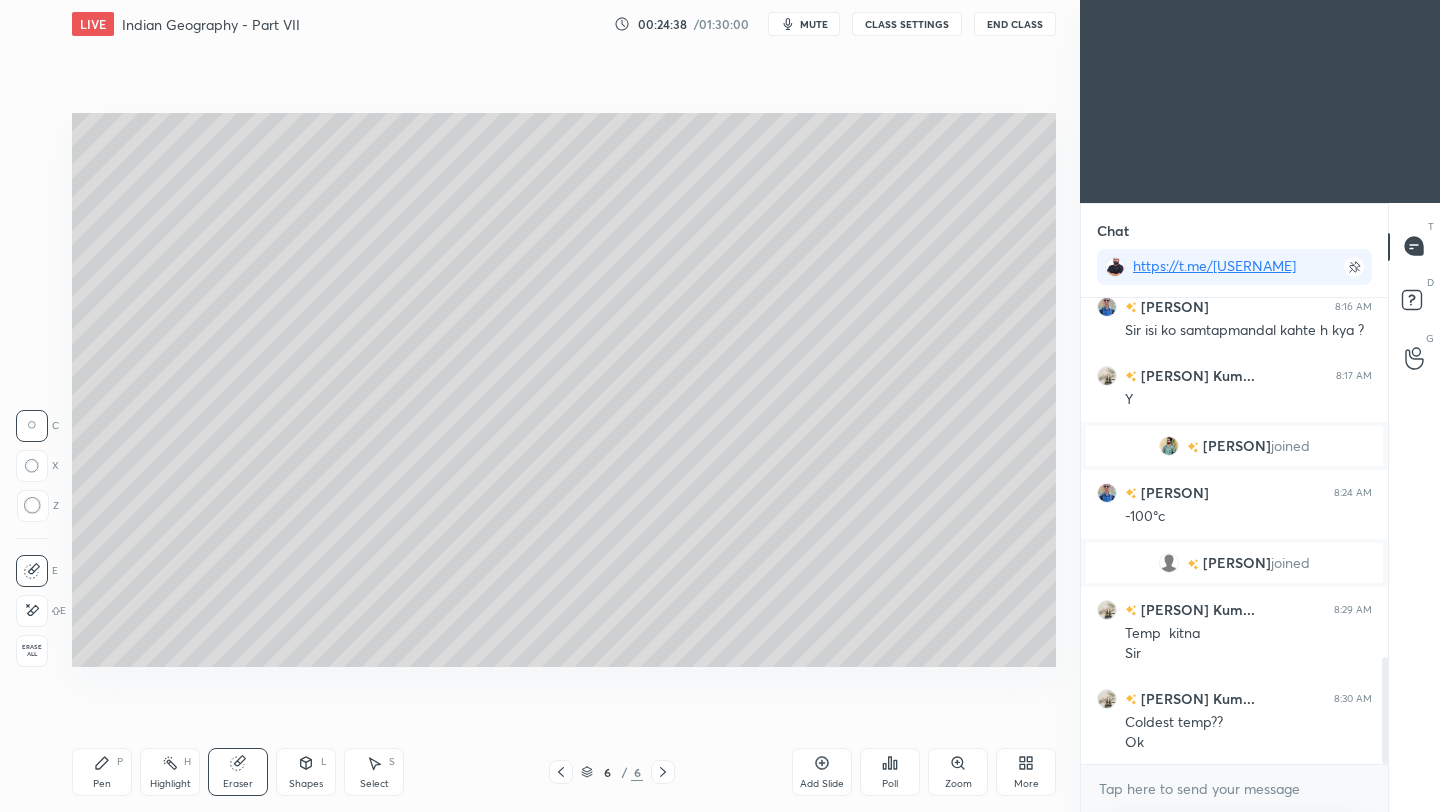 click on "Pen P" at bounding box center [102, 772] 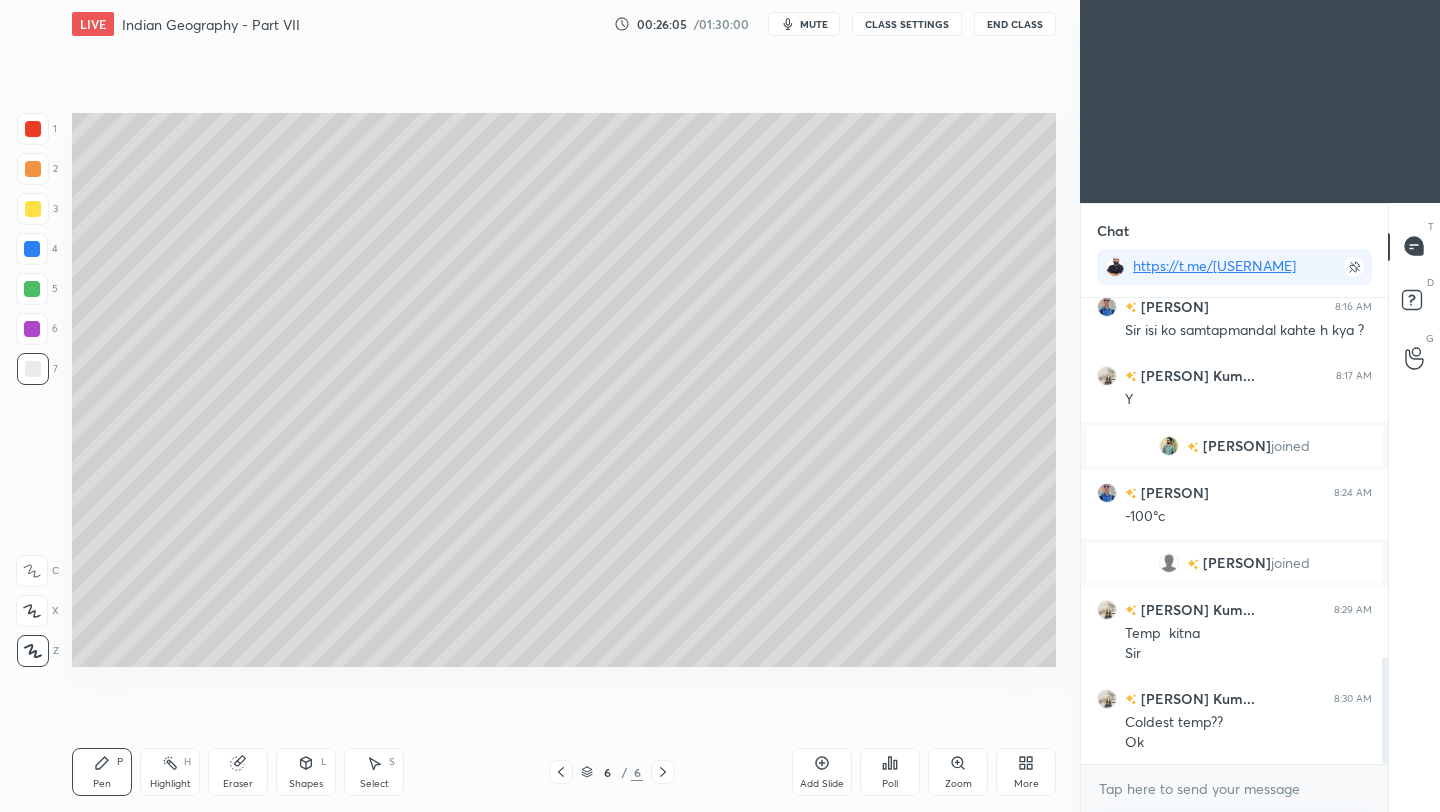 click on "End Class" at bounding box center (1015, 24) 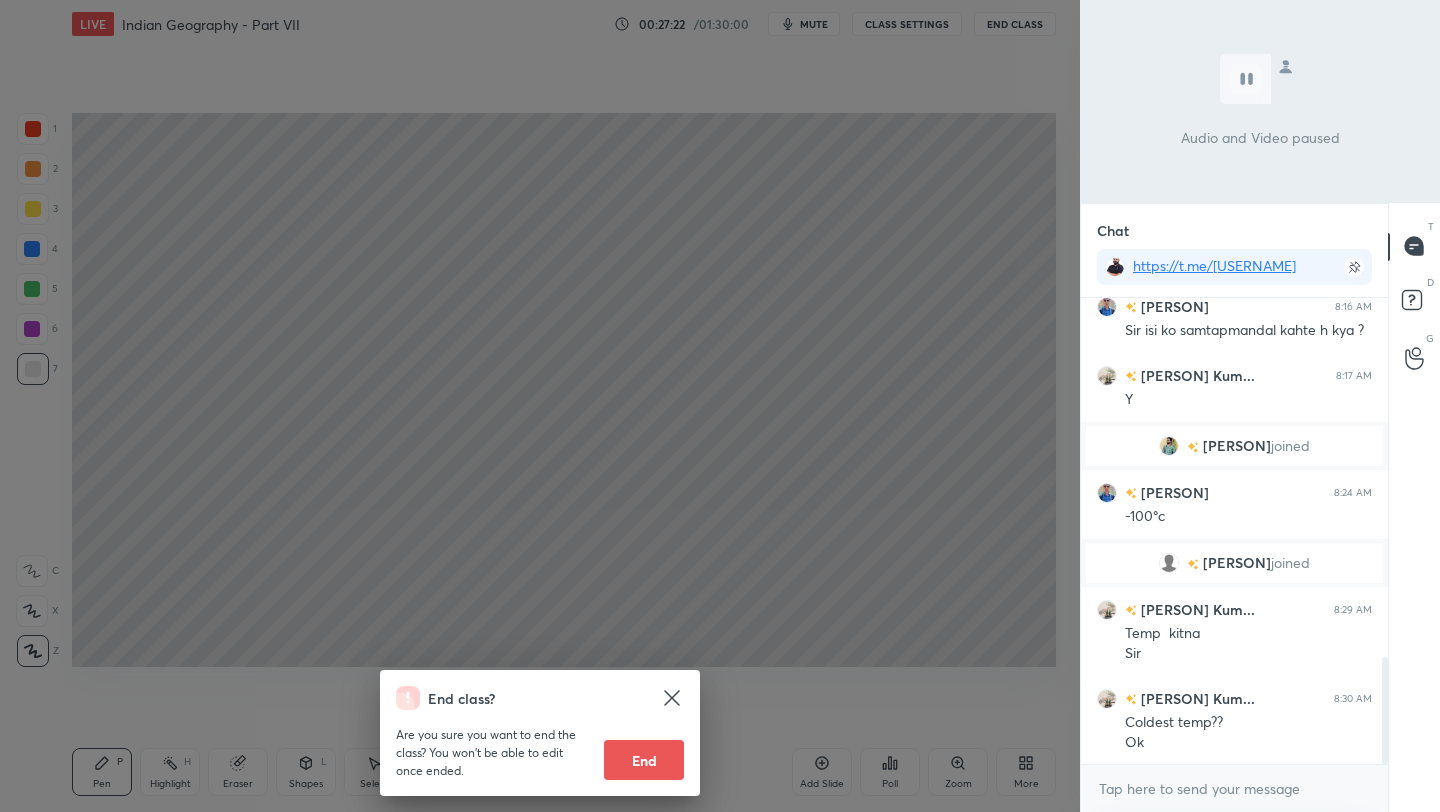 click on "End class? Are you sure you want to end the class? You won’t be able to edit once ended. End" at bounding box center (540, 406) 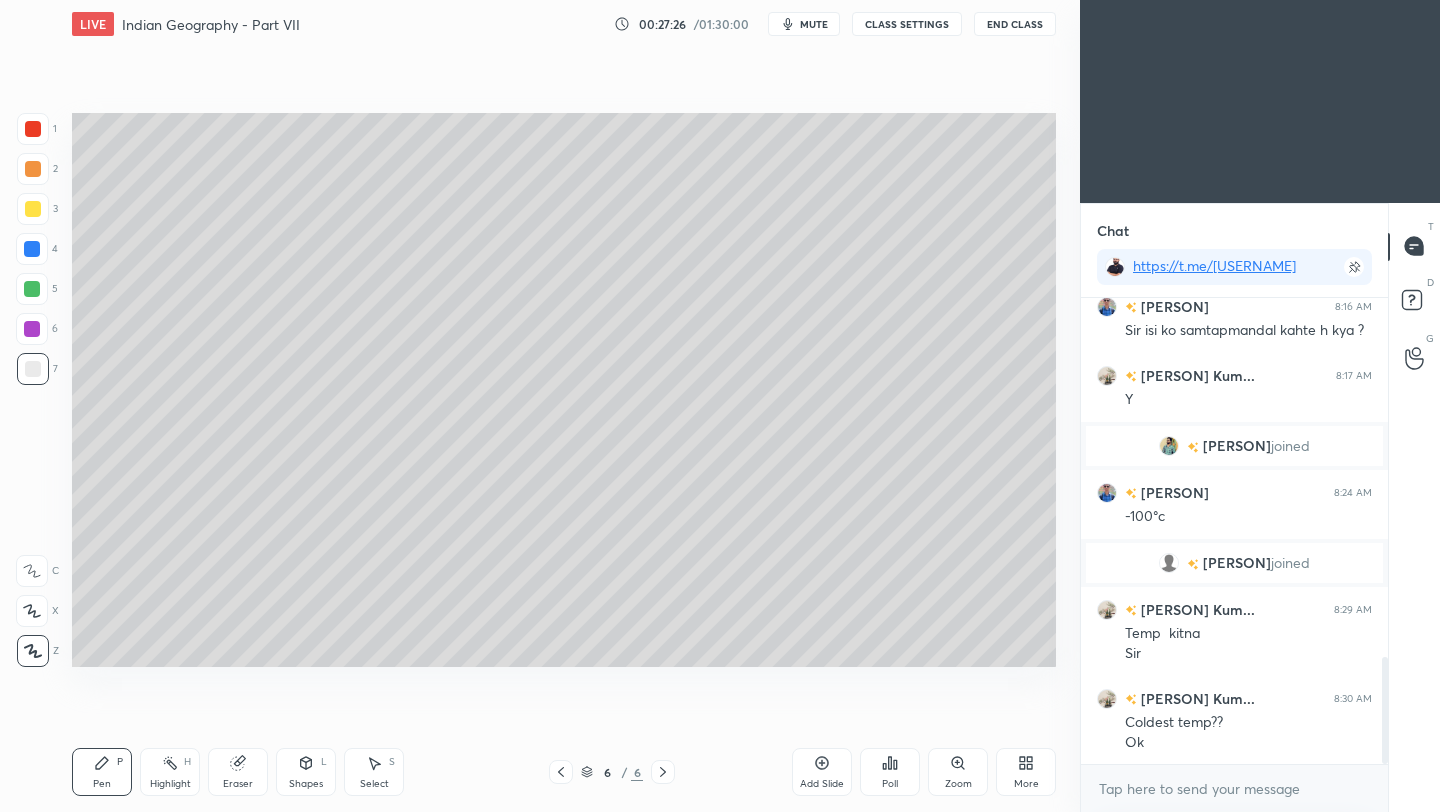 click 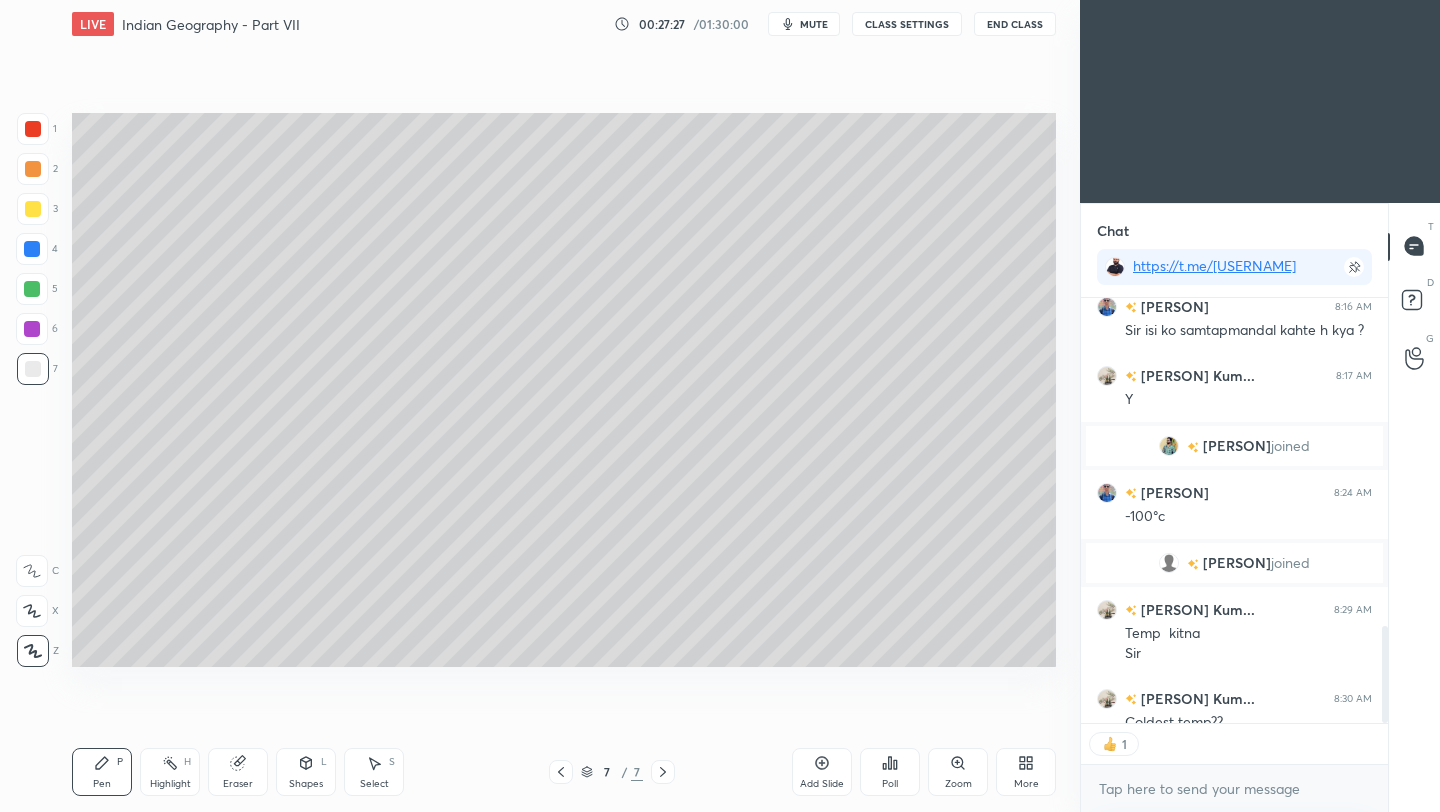 scroll, scrollTop: 419, scrollLeft: 301, axis: both 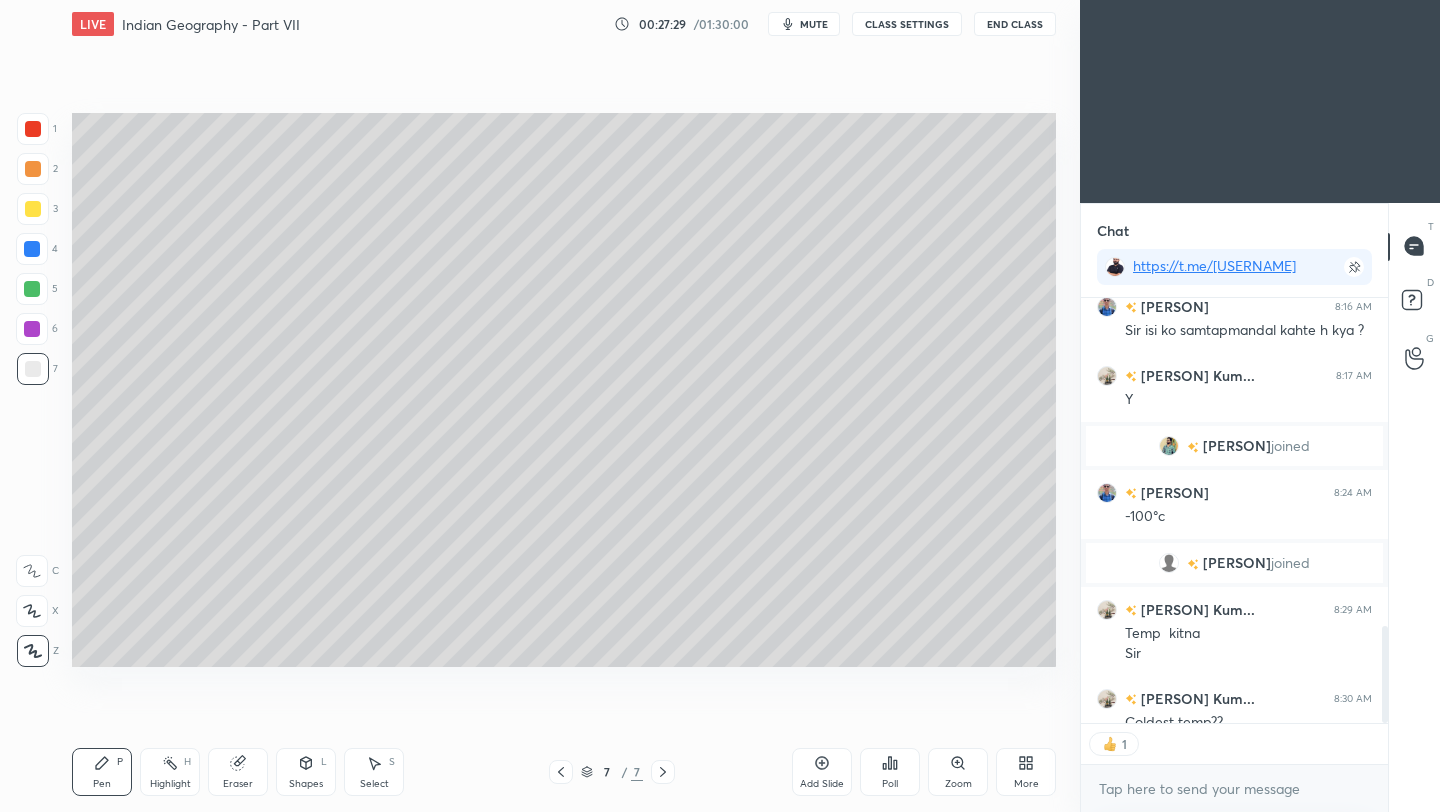 click at bounding box center [33, 209] 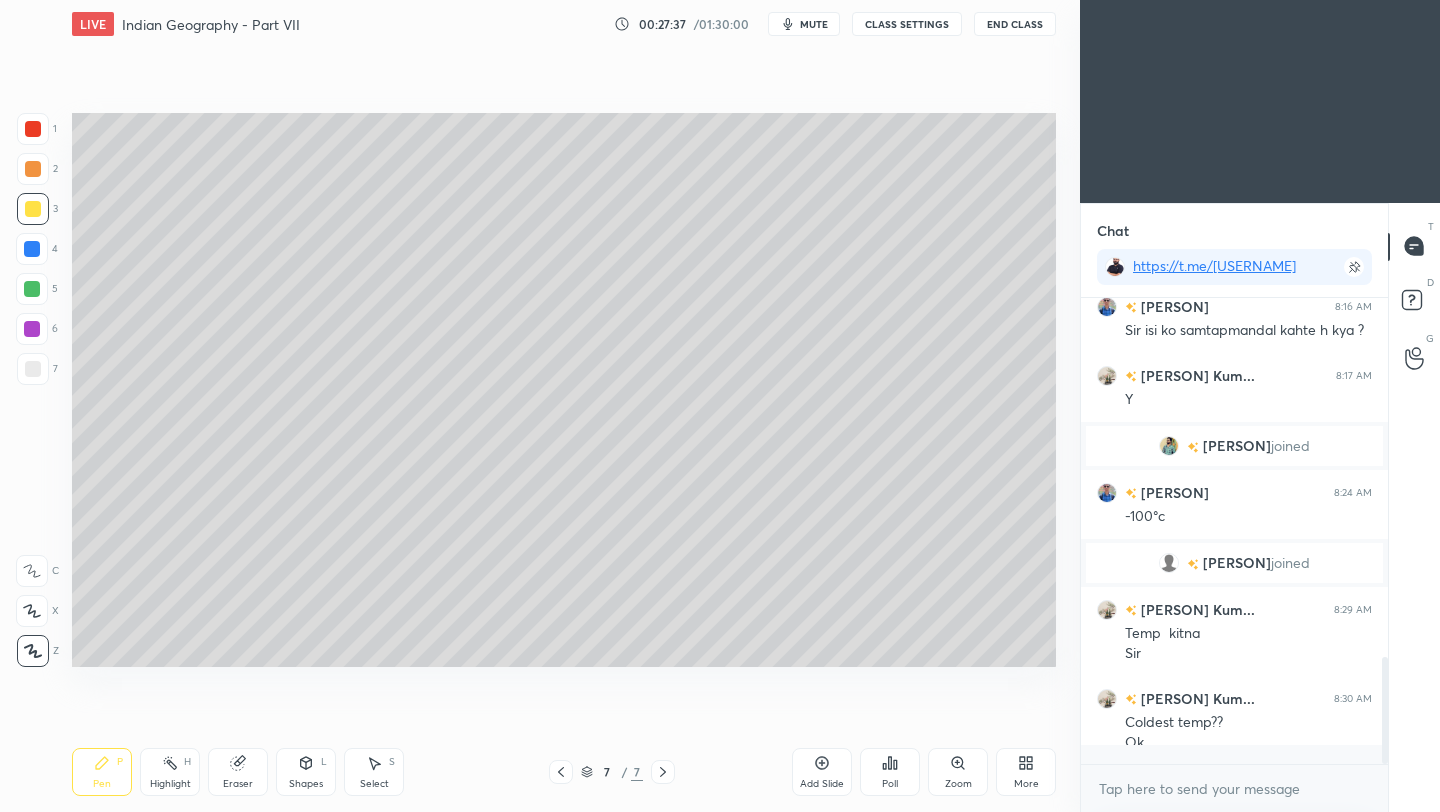 scroll, scrollTop: 6, scrollLeft: 7, axis: both 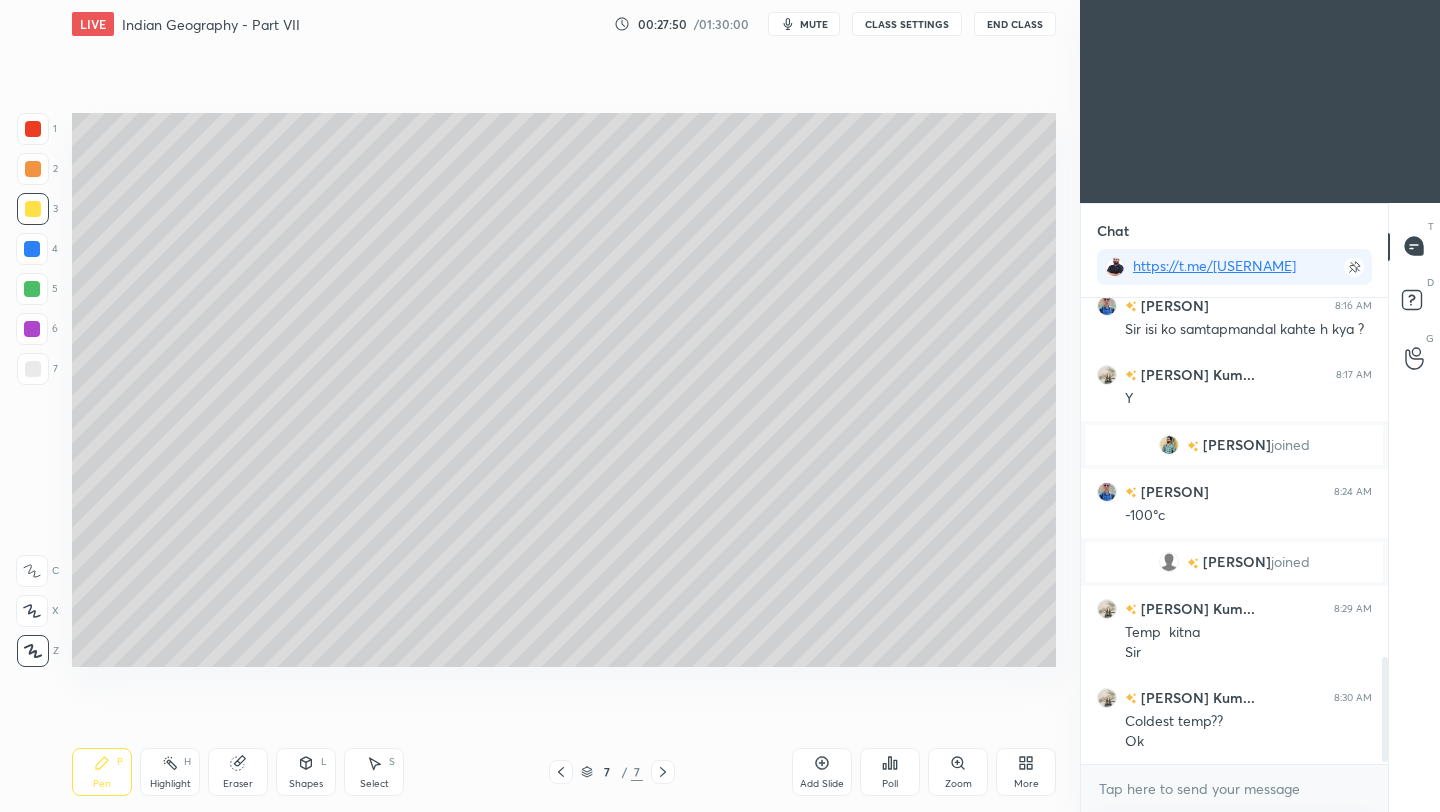 click at bounding box center (33, 369) 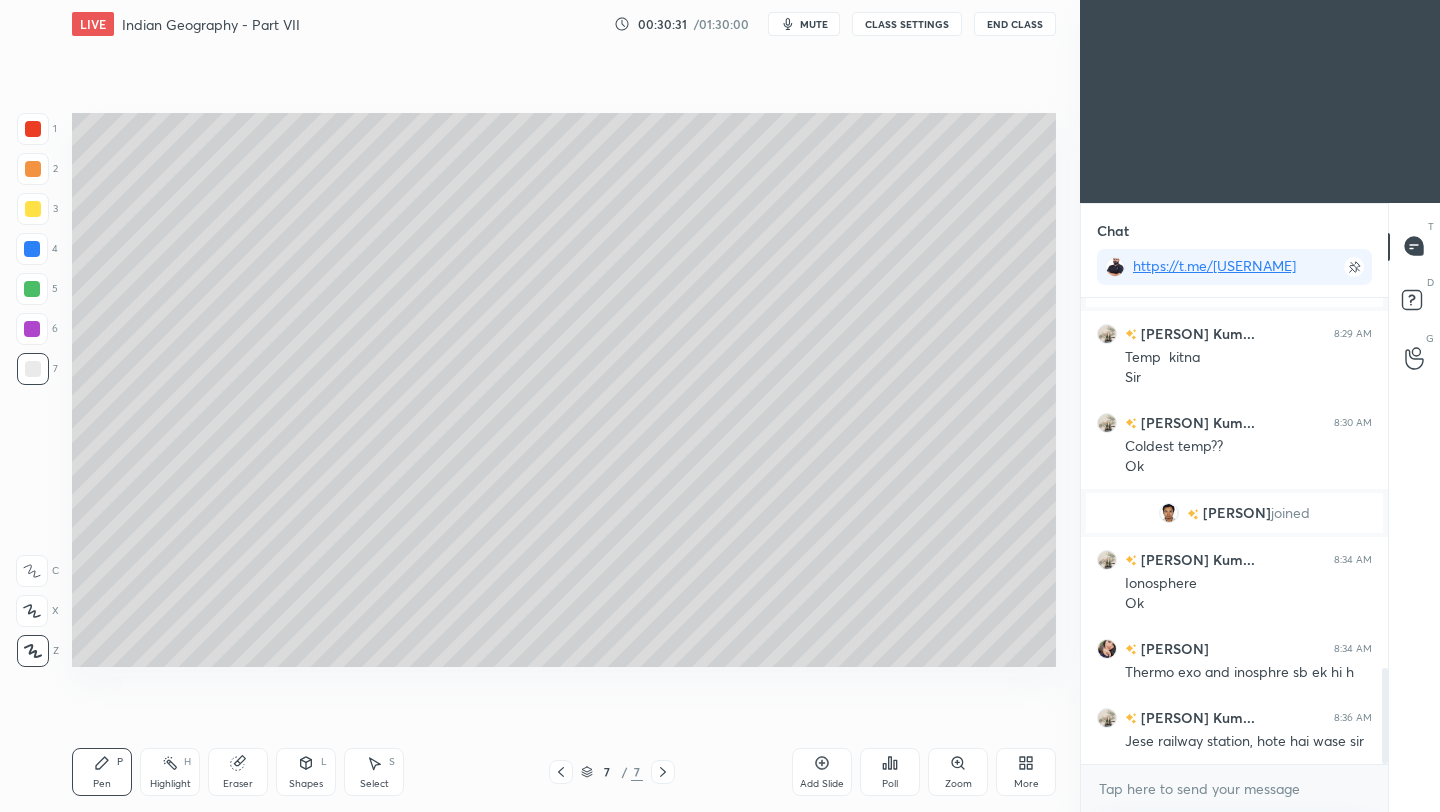 scroll, scrollTop: 1813, scrollLeft: 0, axis: vertical 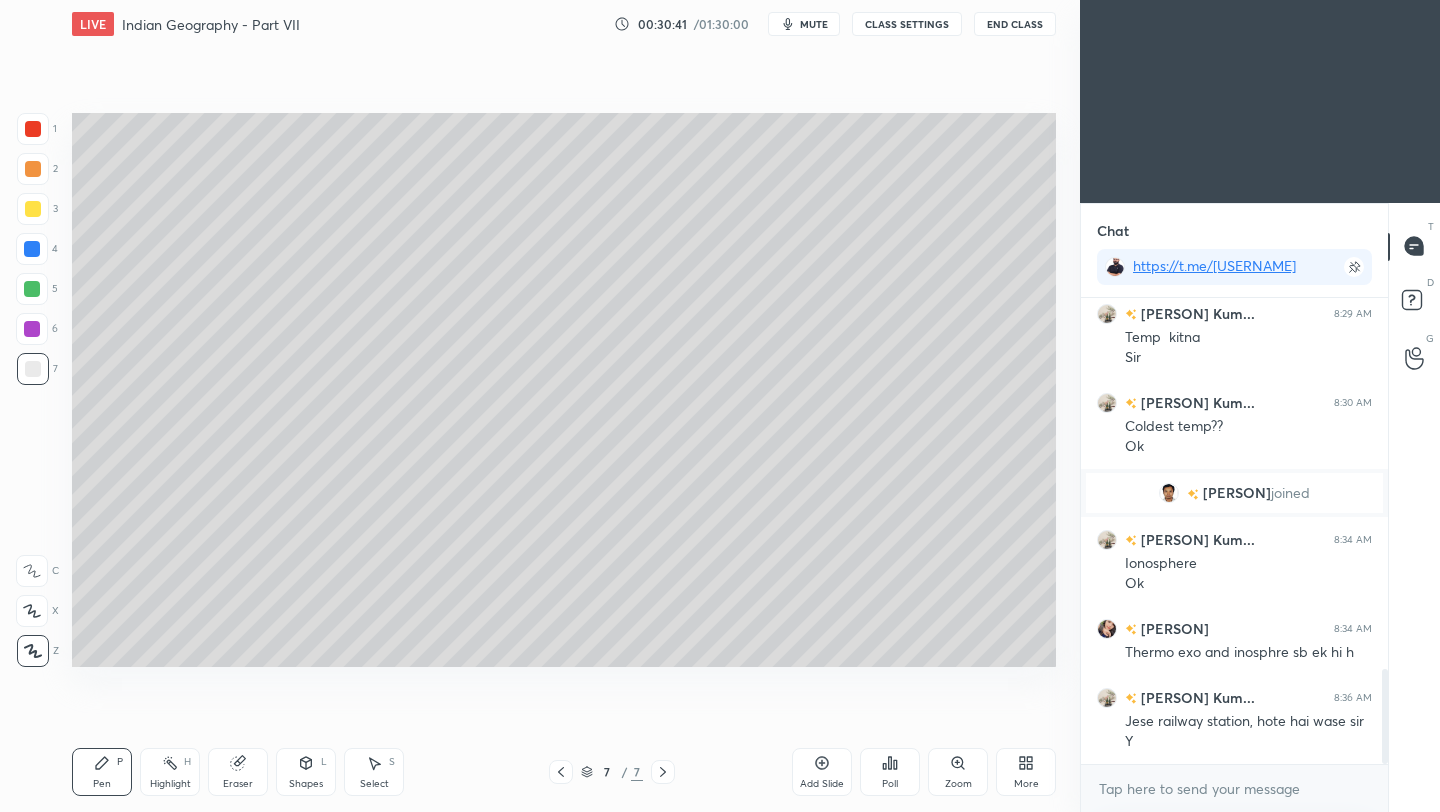 click on "End Class" at bounding box center [1015, 24] 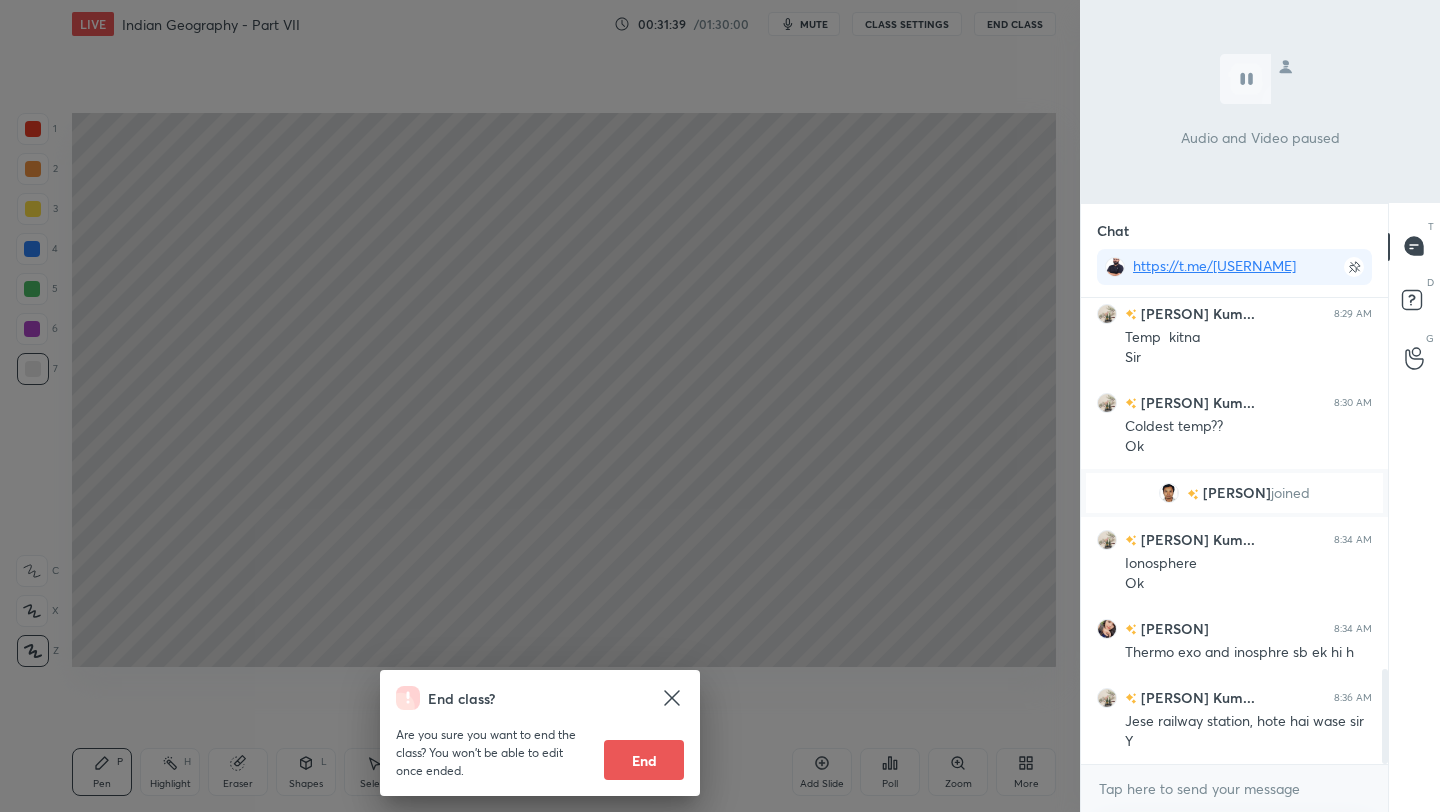 click on "End class? Are you sure you want to end the class? You won’t be able to edit once ended. End" at bounding box center (540, 406) 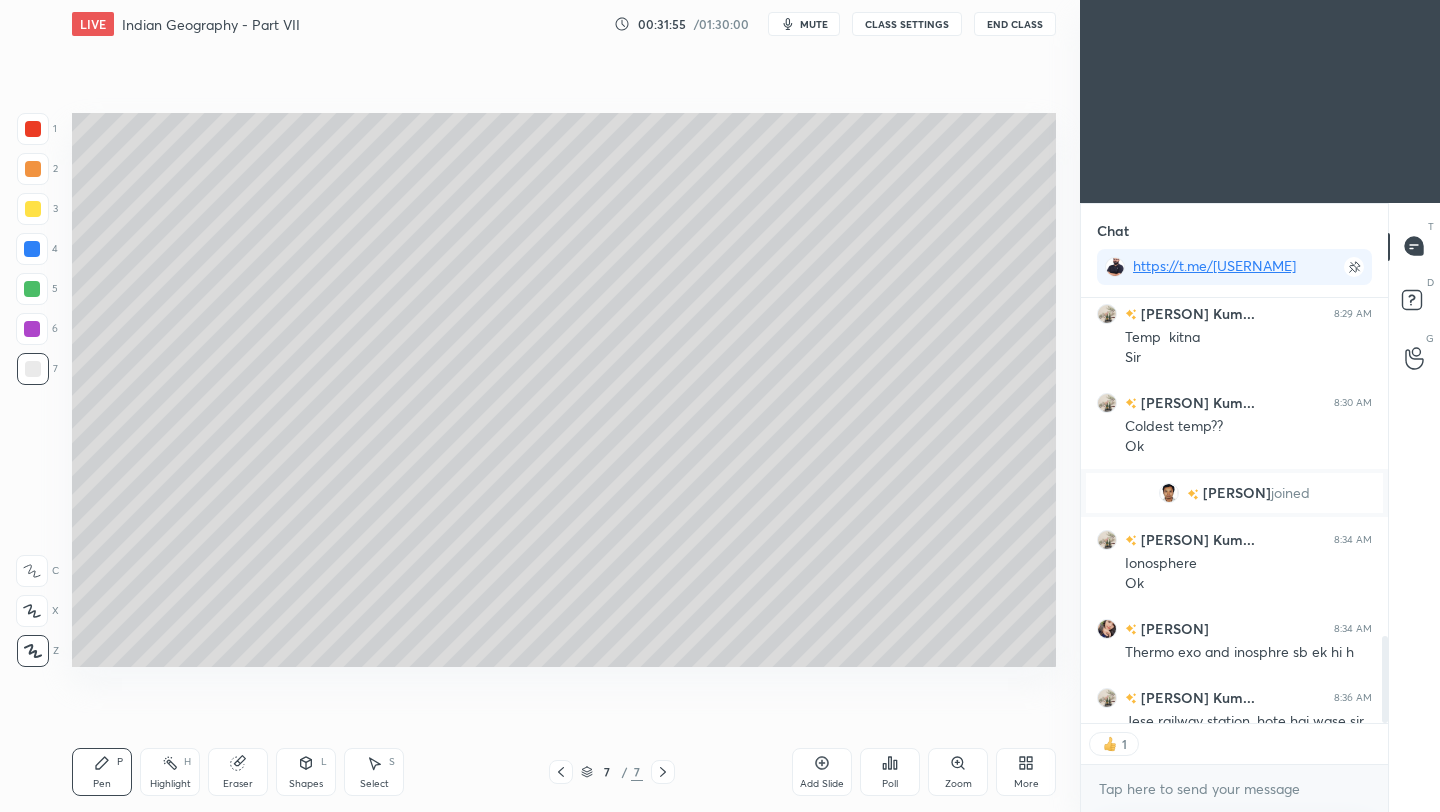 scroll, scrollTop: 419, scrollLeft: 301, axis: both 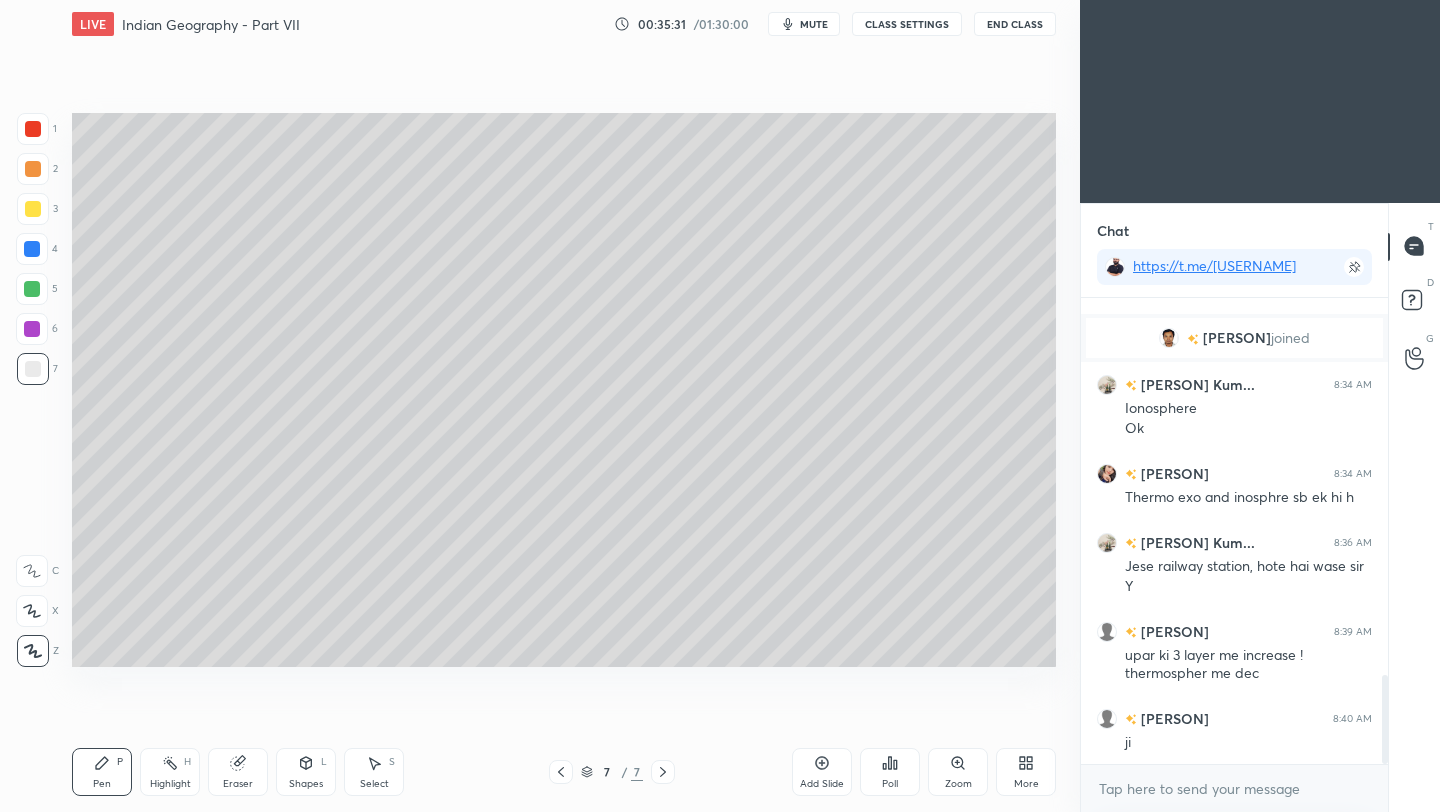click 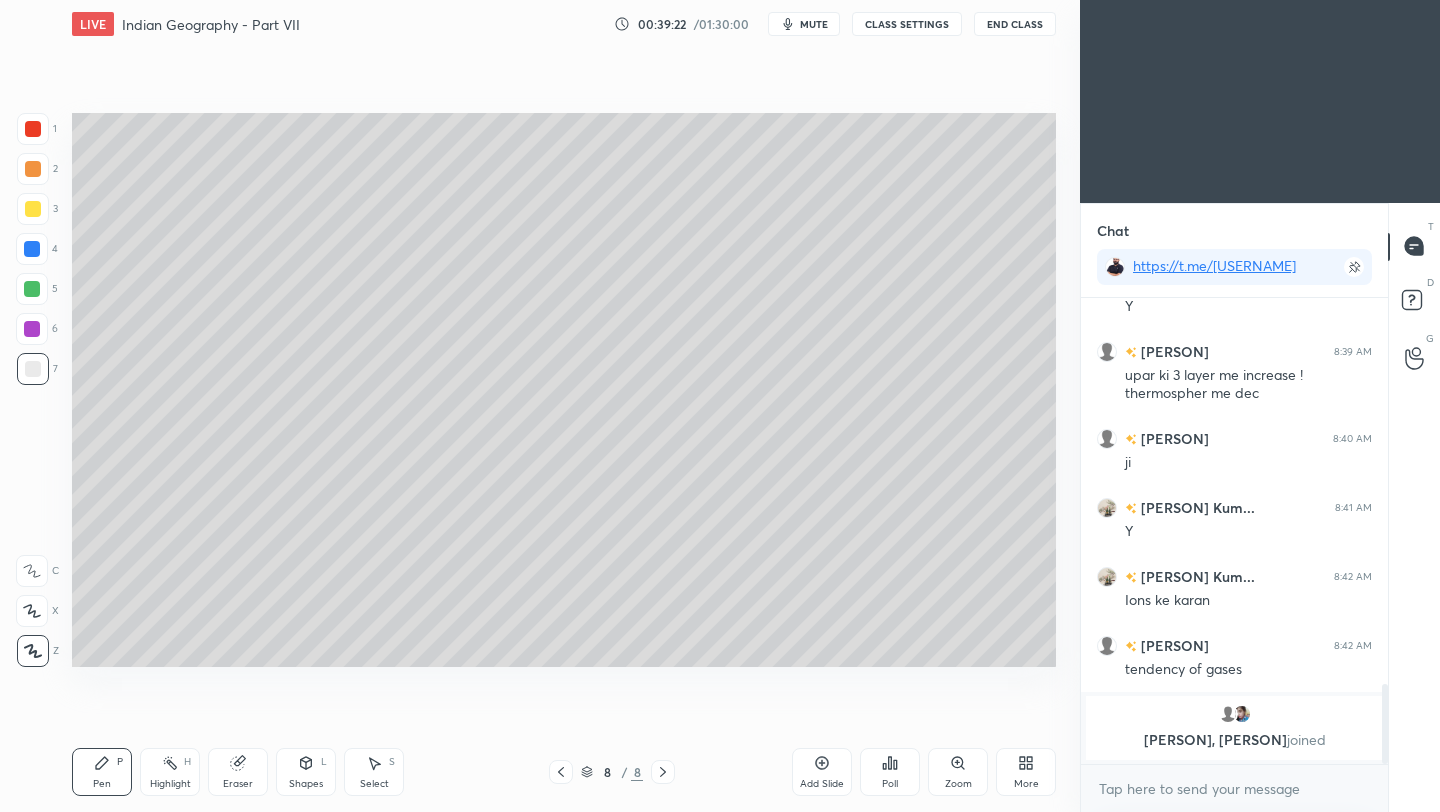 scroll, scrollTop: 2122, scrollLeft: 0, axis: vertical 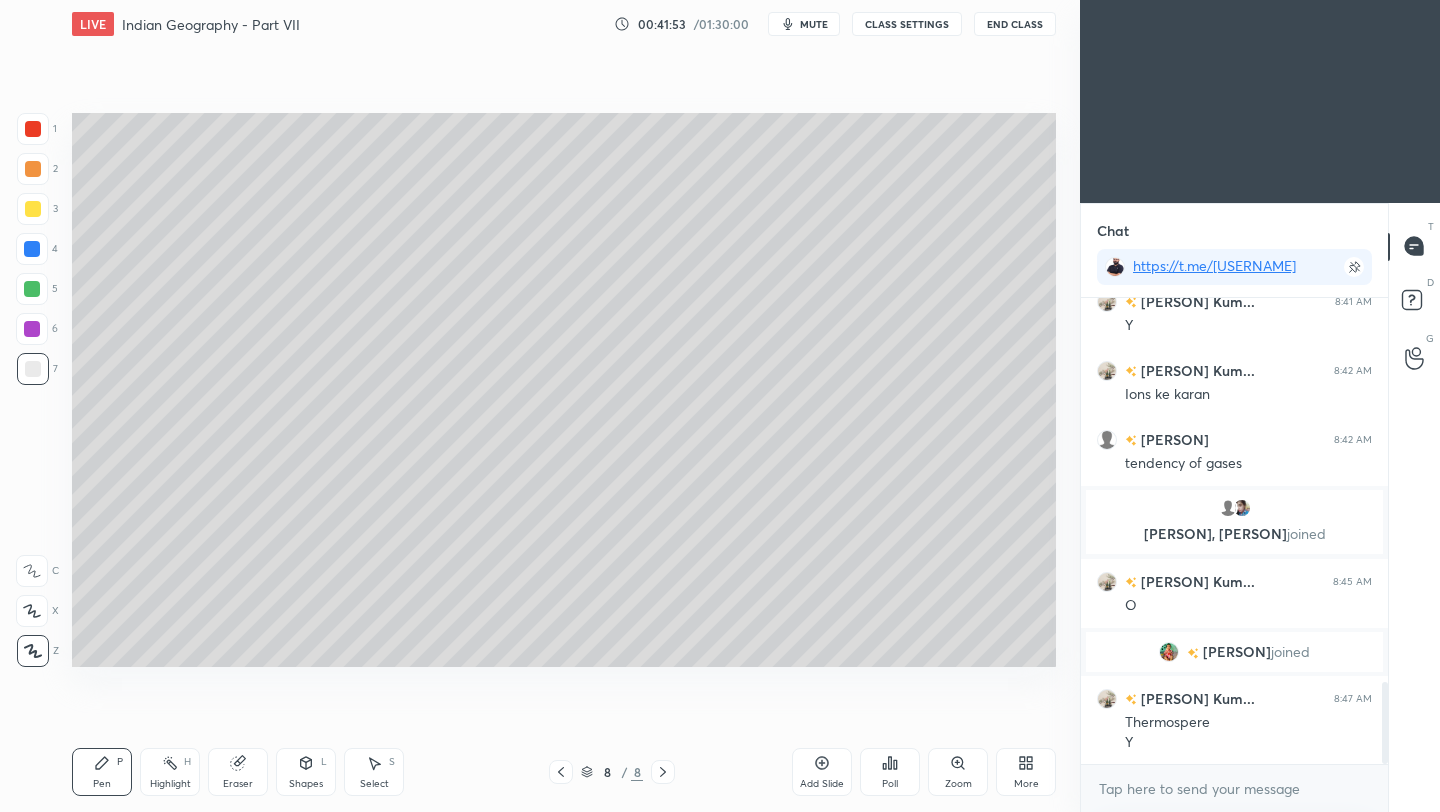 click 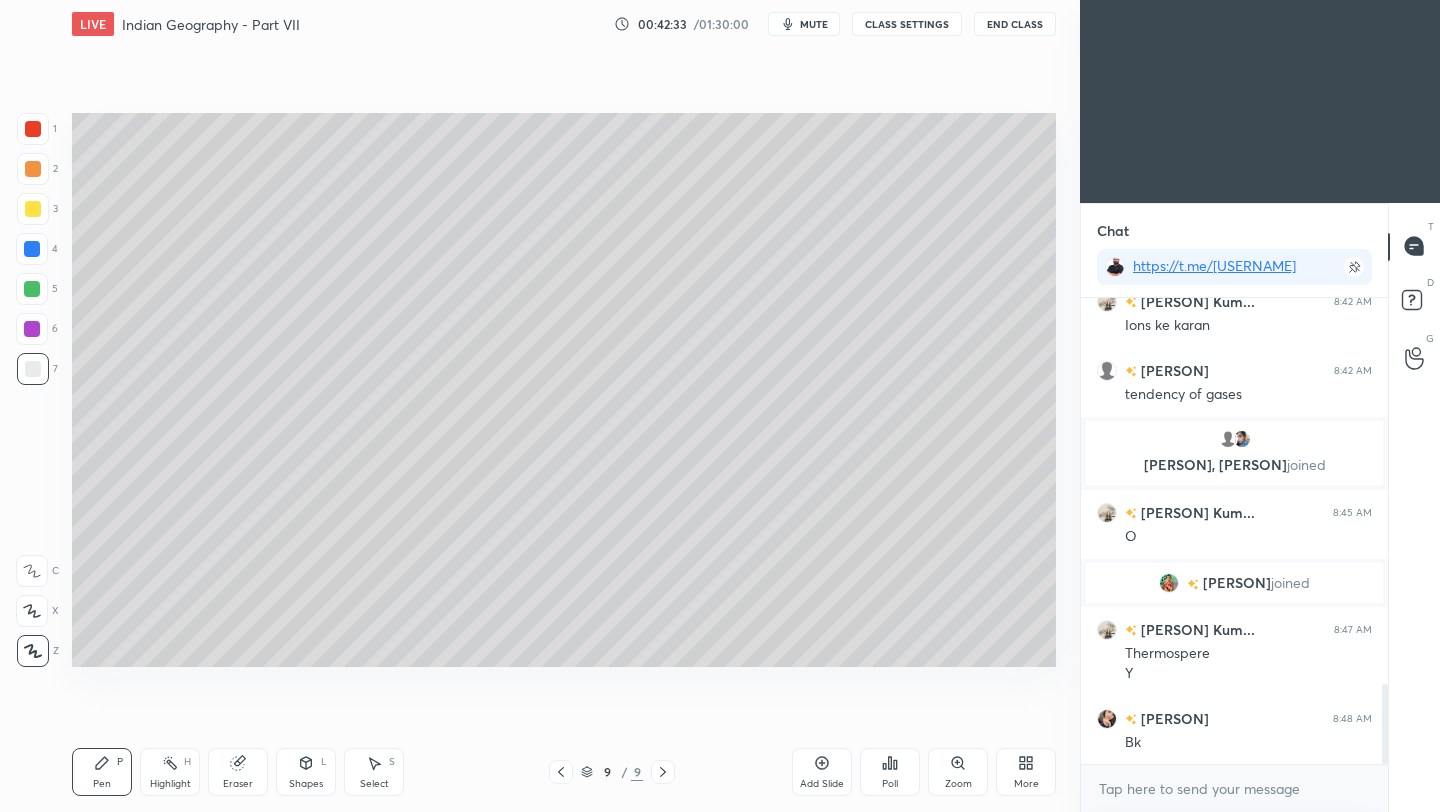 scroll, scrollTop: 2320, scrollLeft: 0, axis: vertical 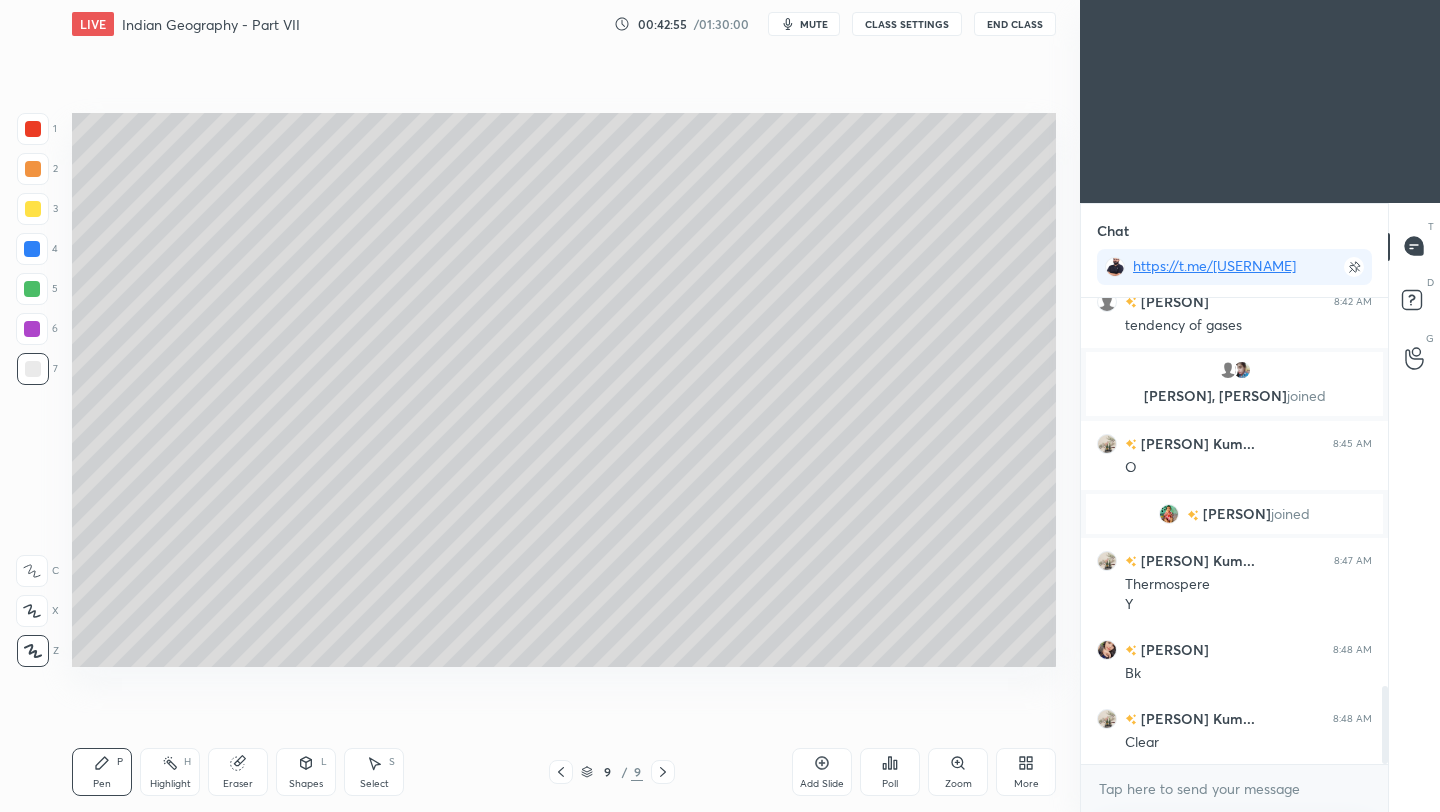 click on "End Class" at bounding box center (1015, 24) 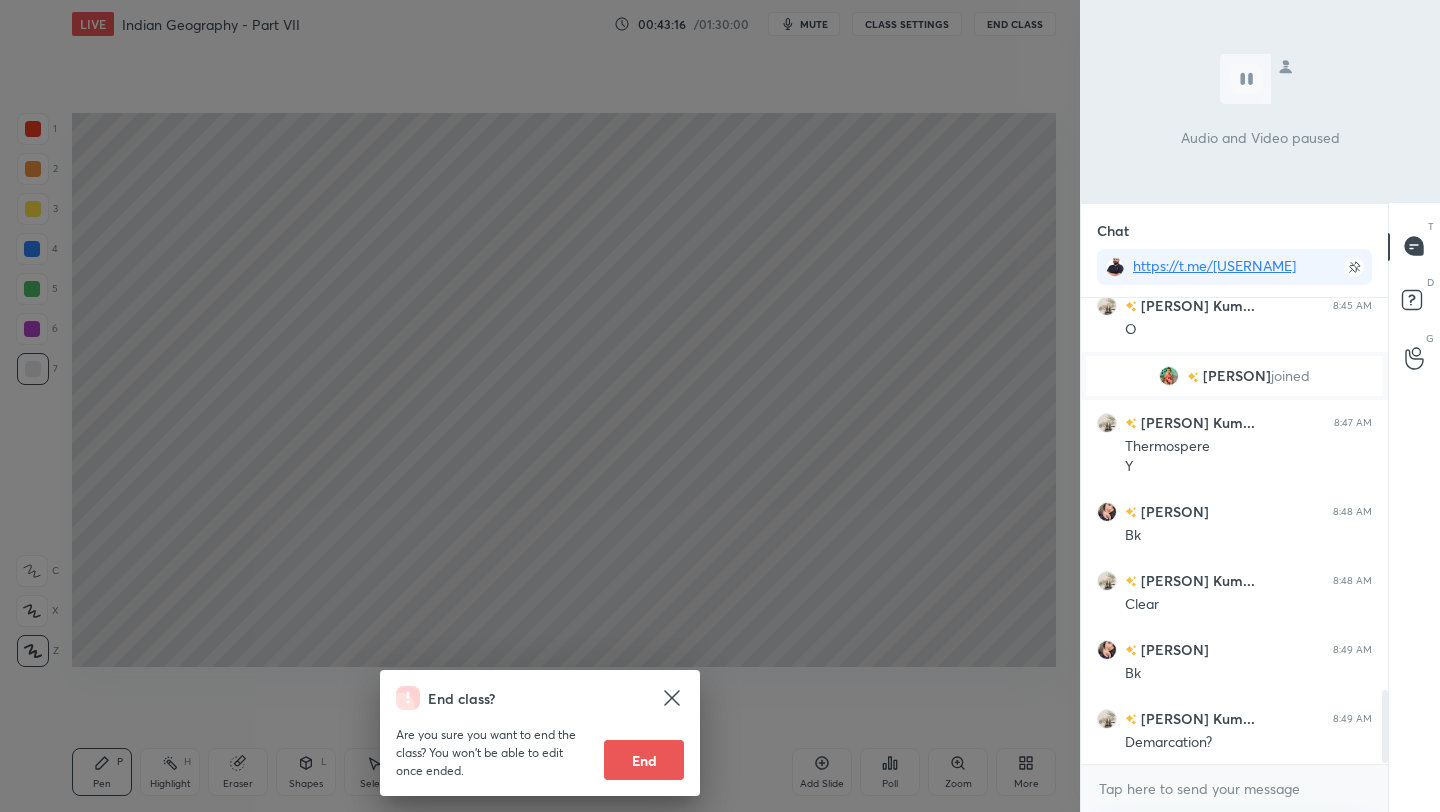 scroll, scrollTop: 2506, scrollLeft: 0, axis: vertical 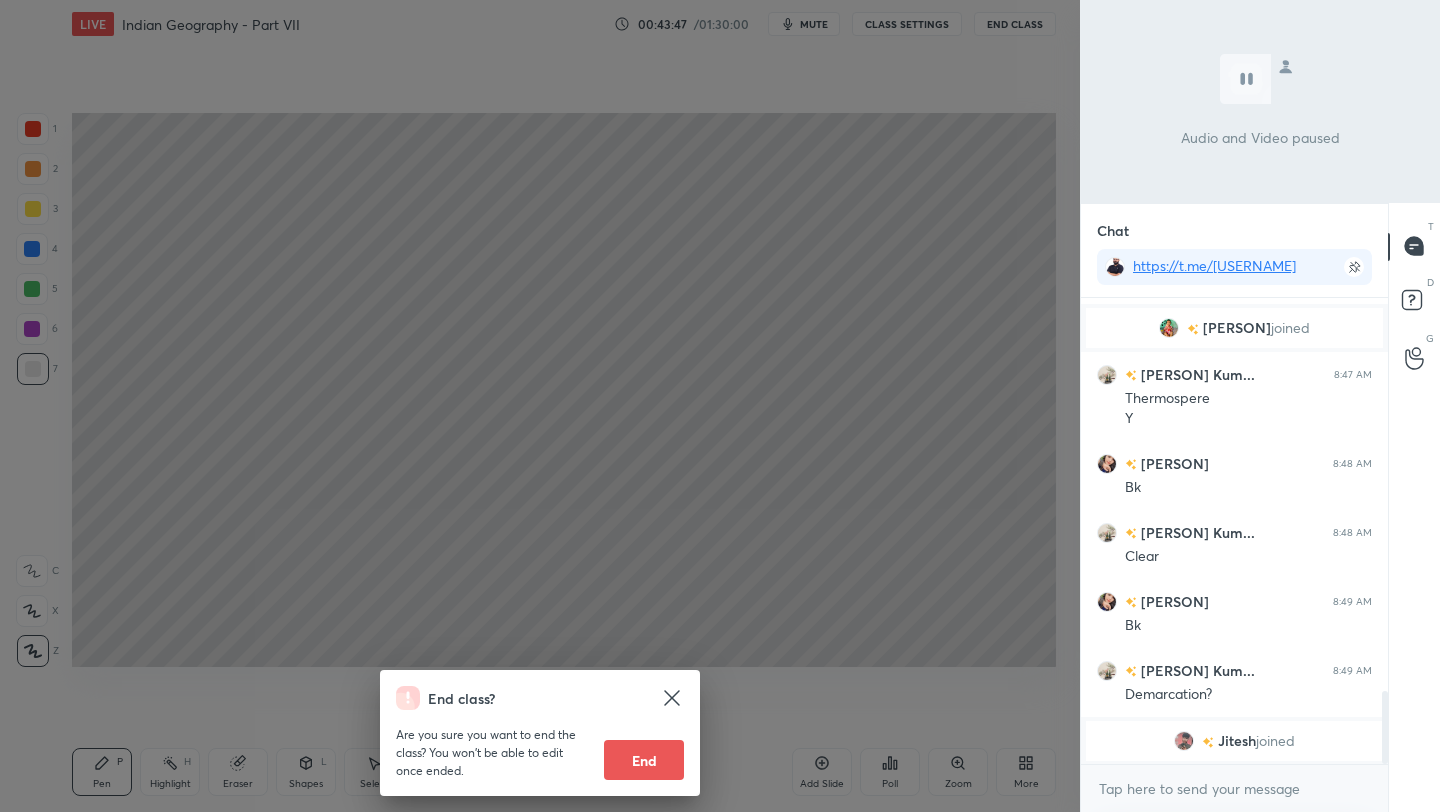 click on "End class? Are you sure you want to end the class? You won’t be able to edit once ended. End" at bounding box center [540, 406] 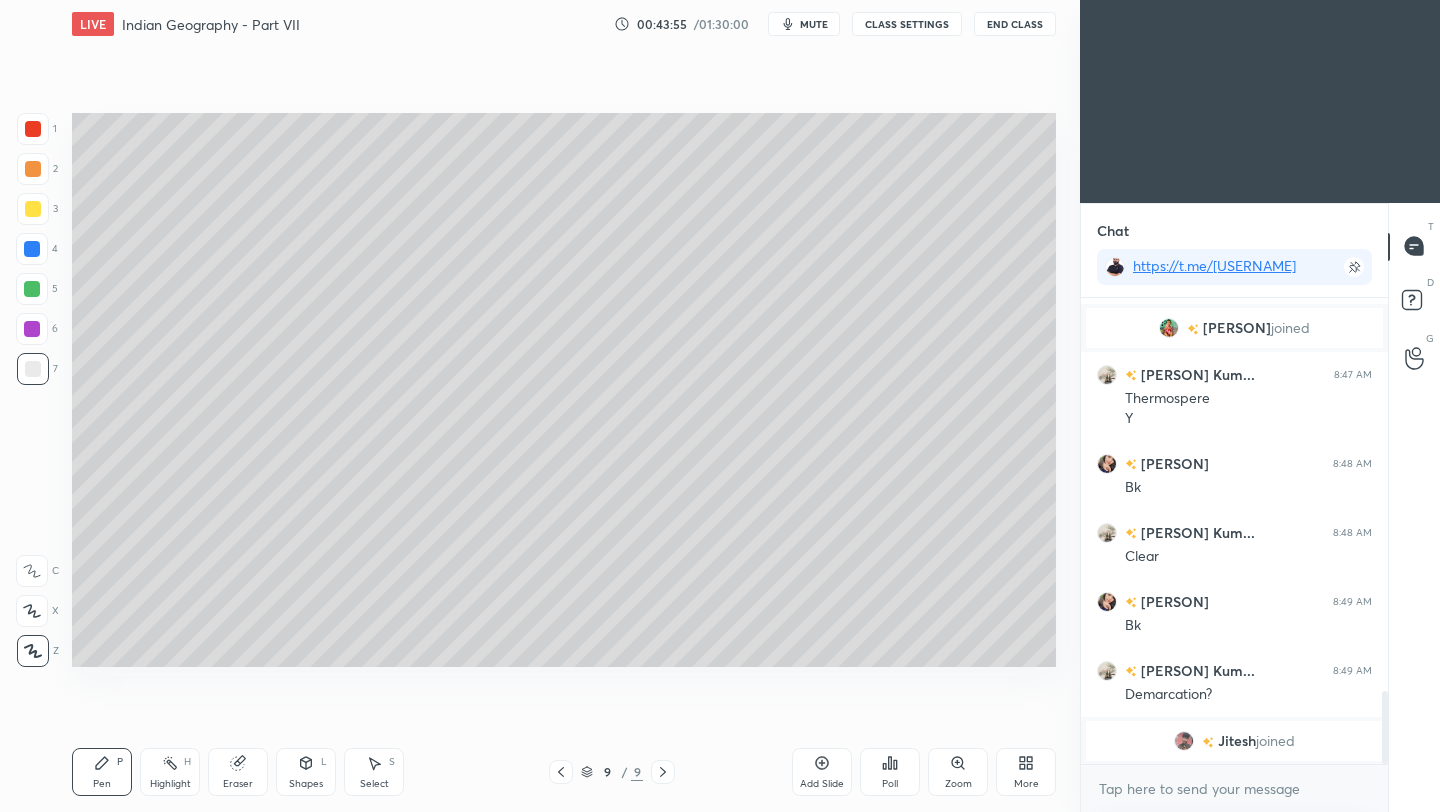 click at bounding box center (33, 209) 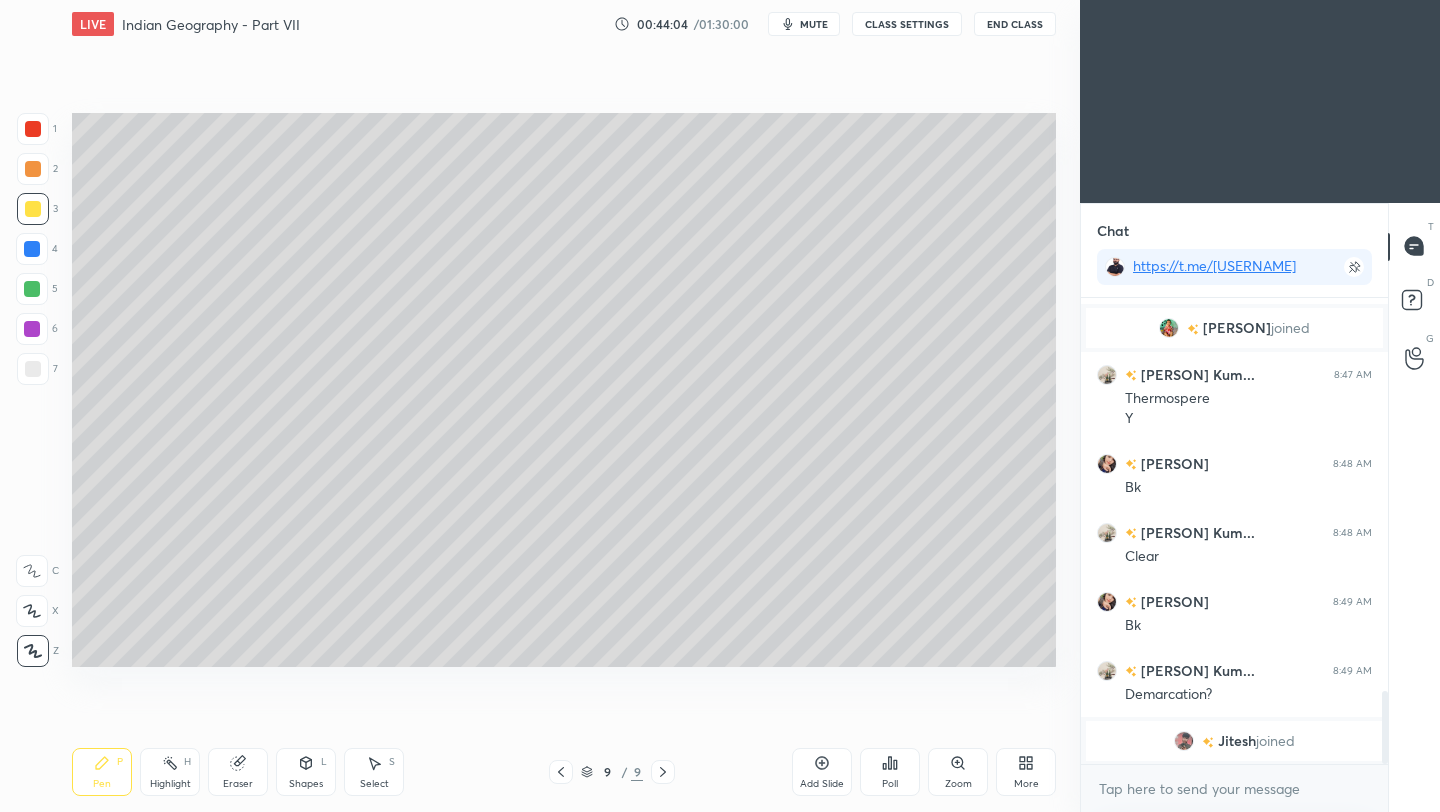 scroll, scrollTop: 2539, scrollLeft: 0, axis: vertical 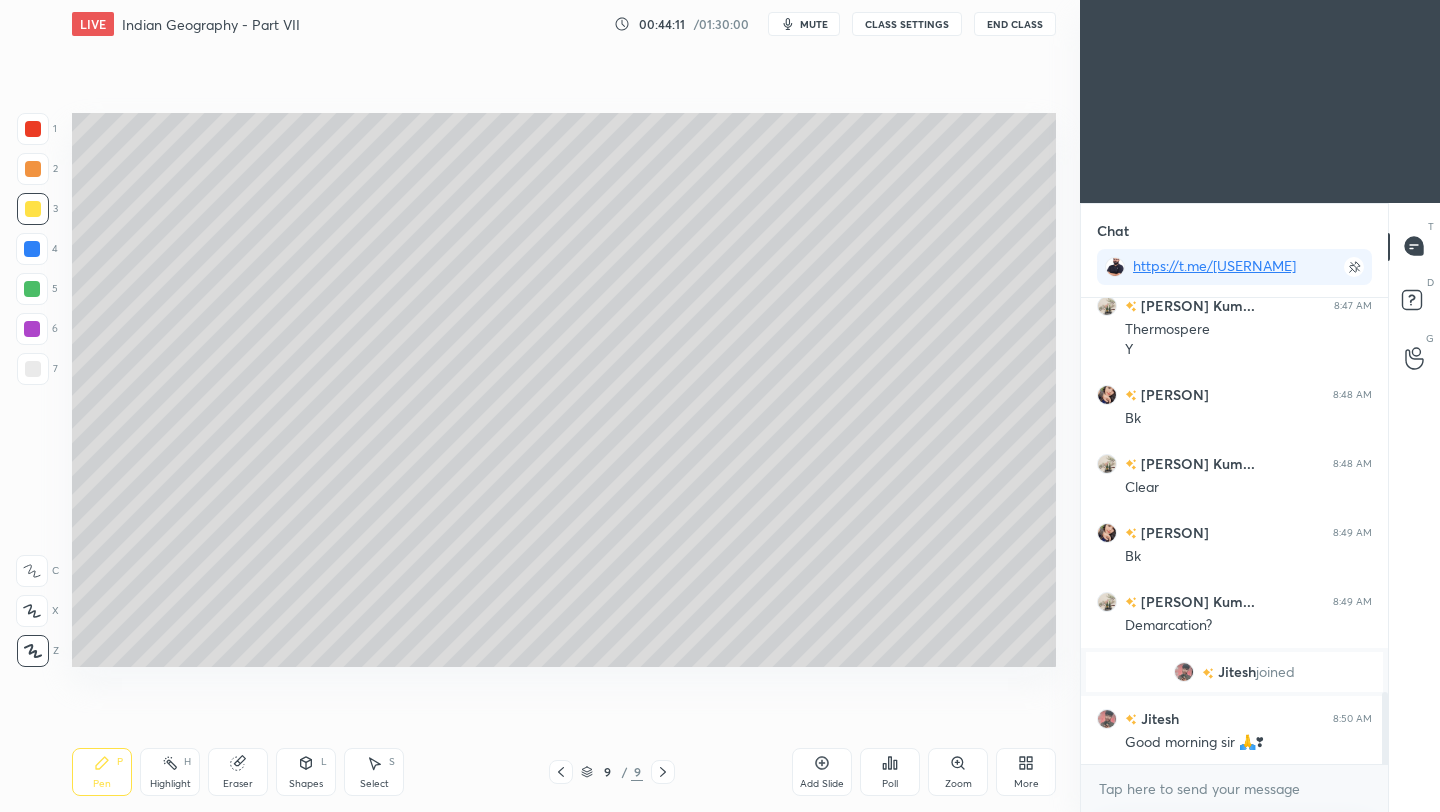 drag, startPoint x: 34, startPoint y: 369, endPoint x: 66, endPoint y: 402, distance: 45.96738 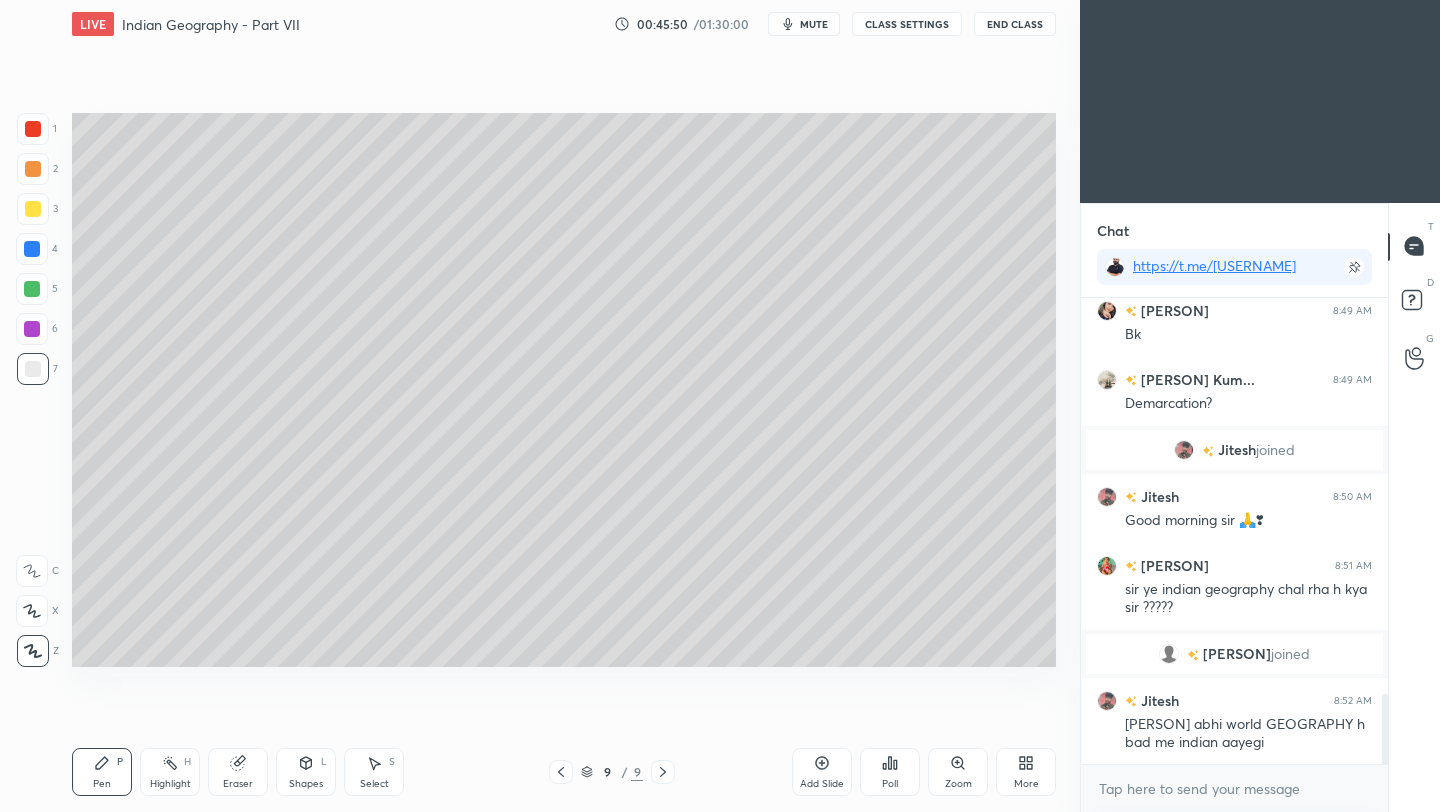scroll, scrollTop: 2717, scrollLeft: 0, axis: vertical 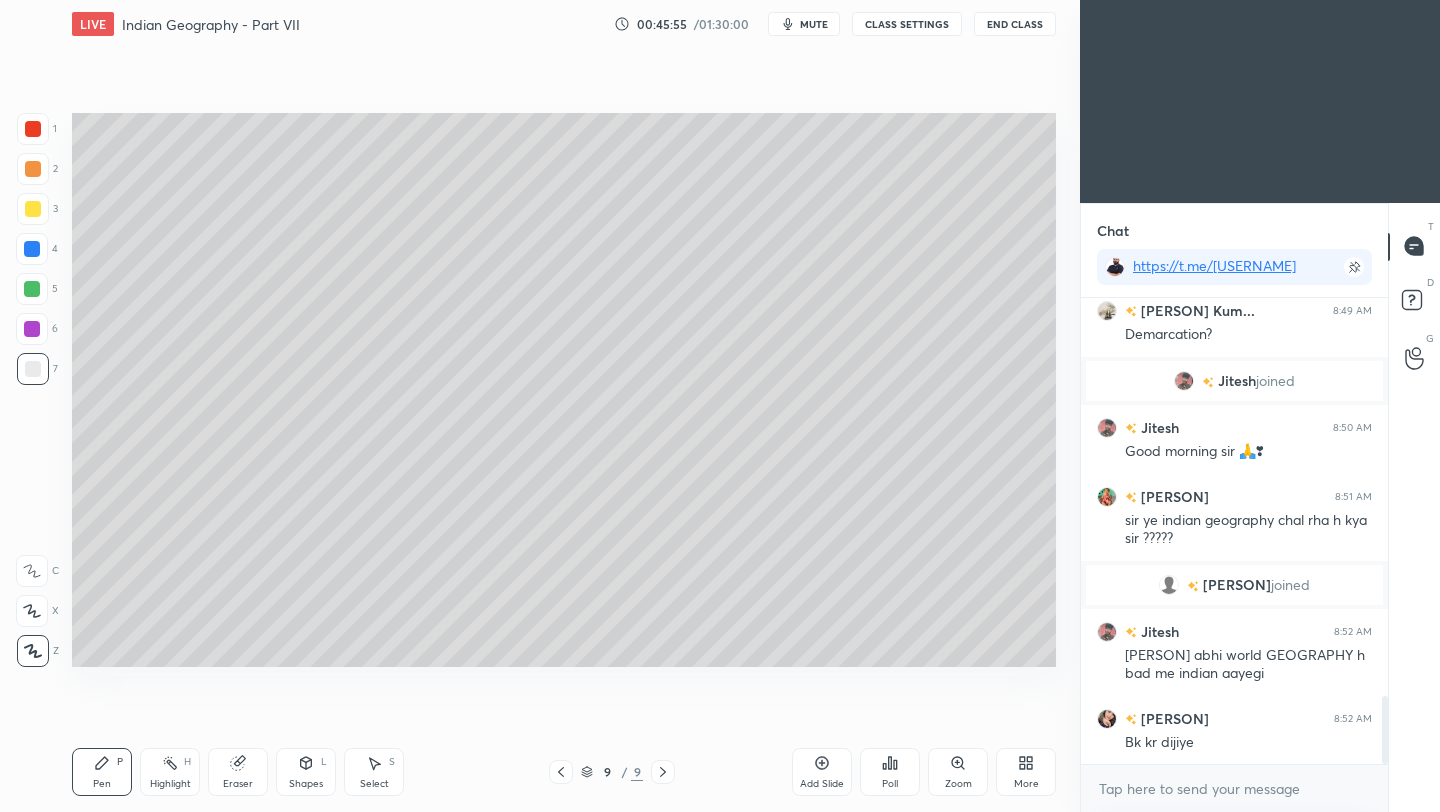 click 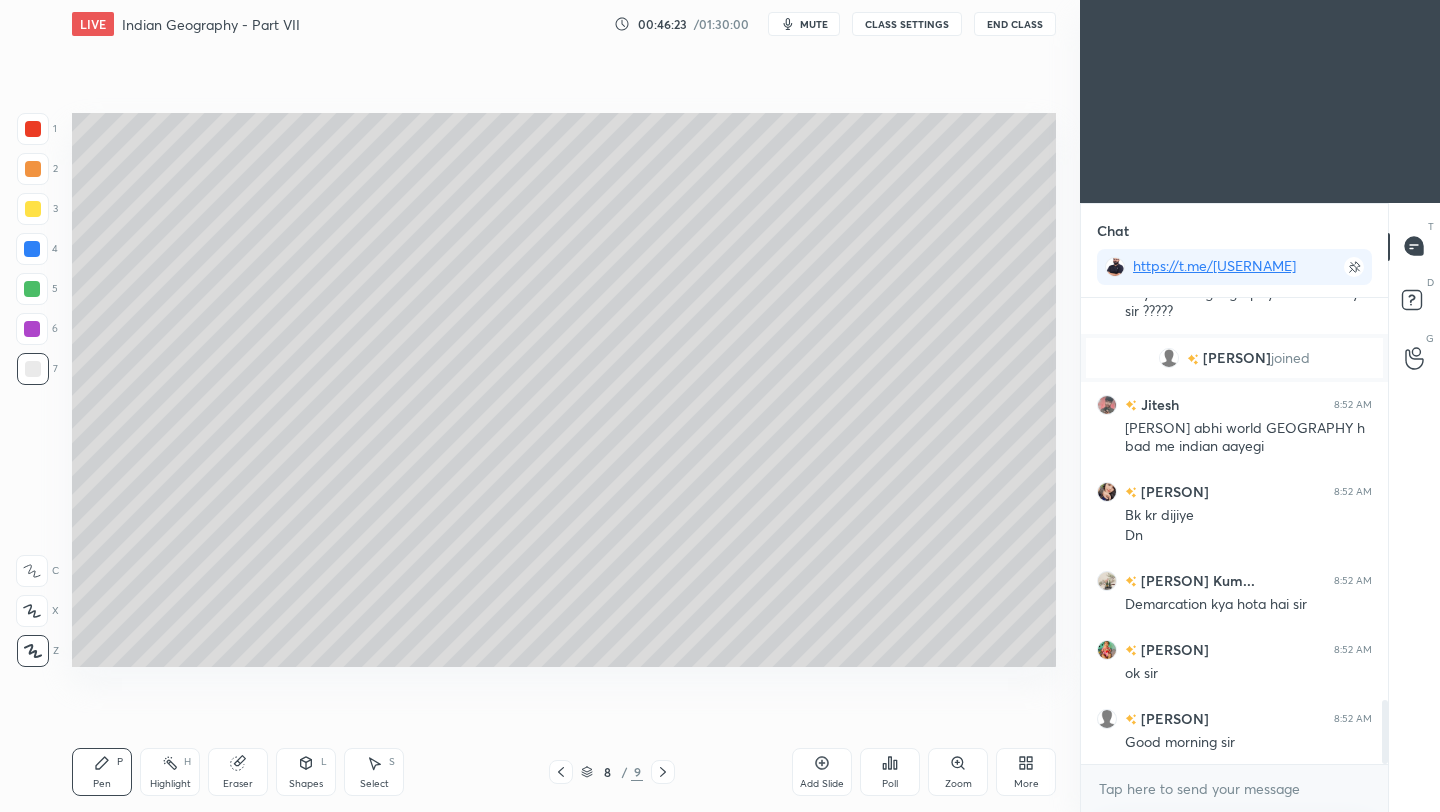 scroll, scrollTop: 3013, scrollLeft: 0, axis: vertical 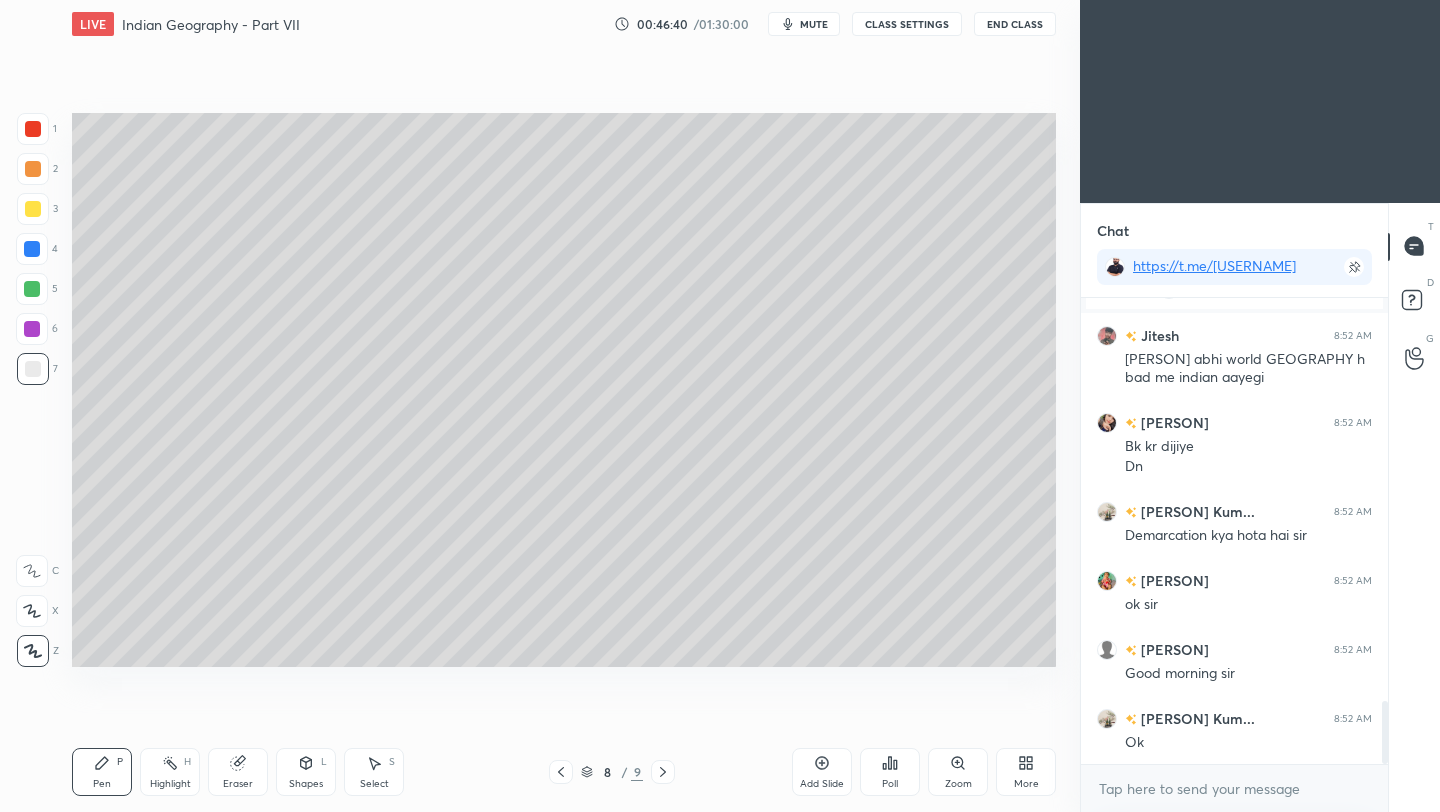 click 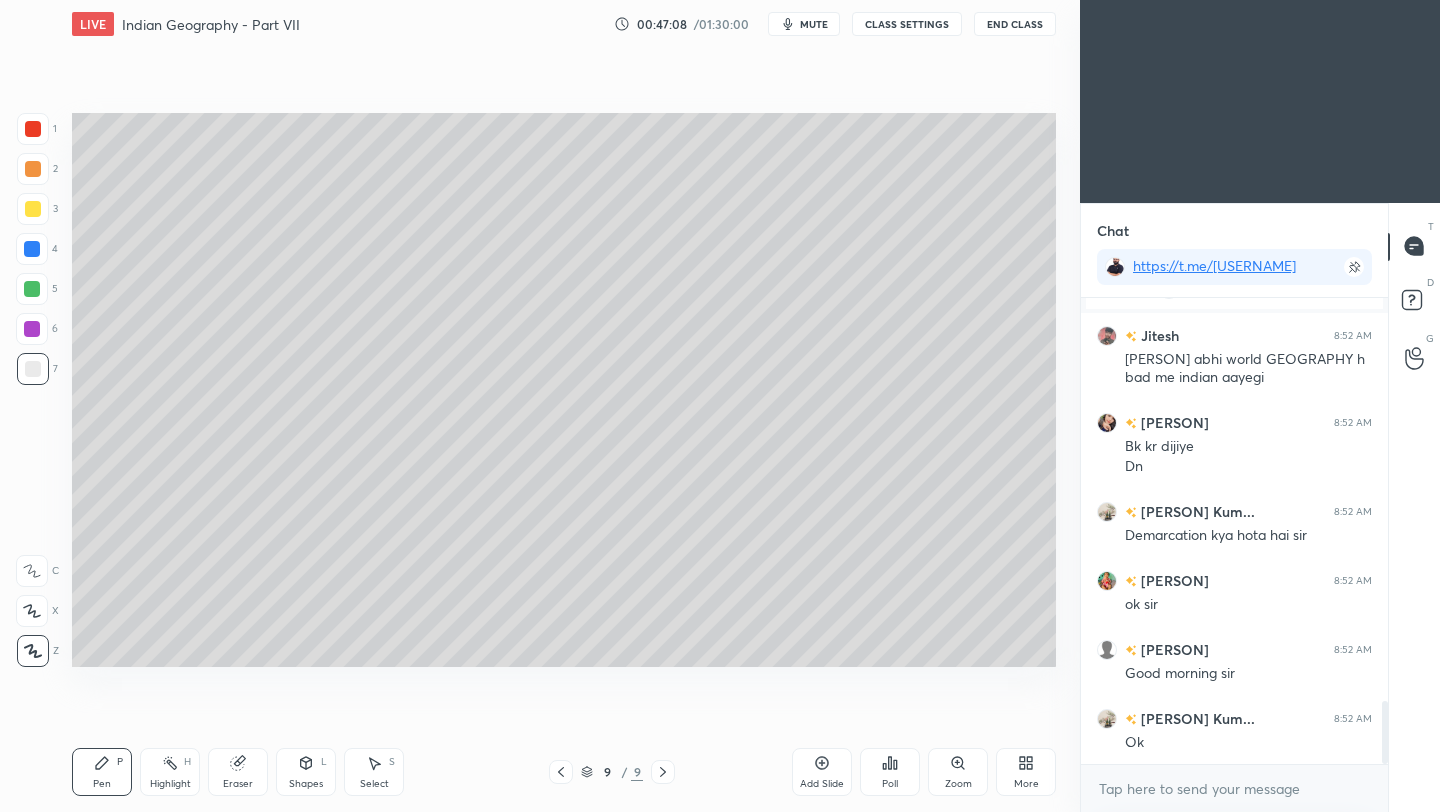 click on "Add Slide" at bounding box center [822, 772] 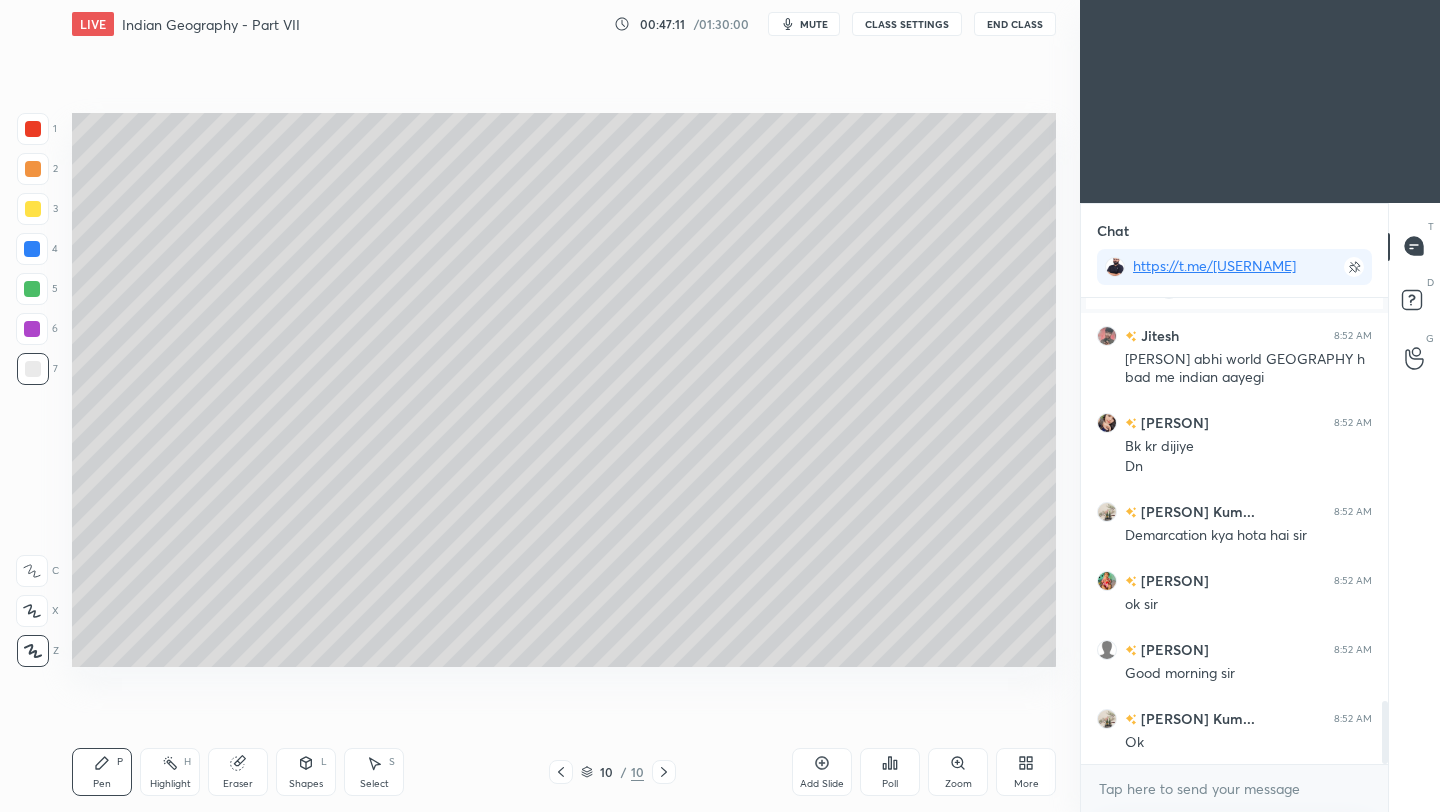 click at bounding box center [33, 209] 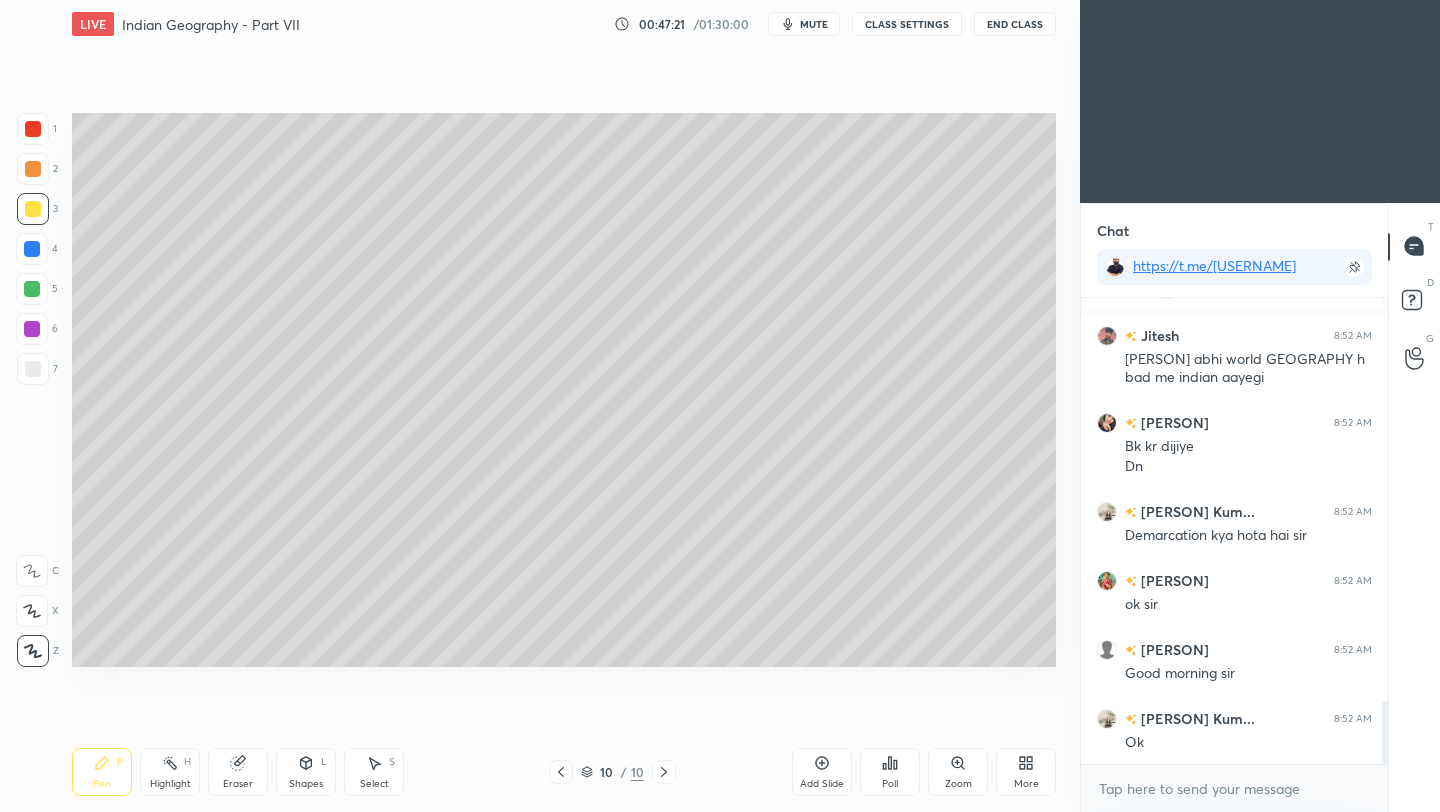 click at bounding box center [33, 369] 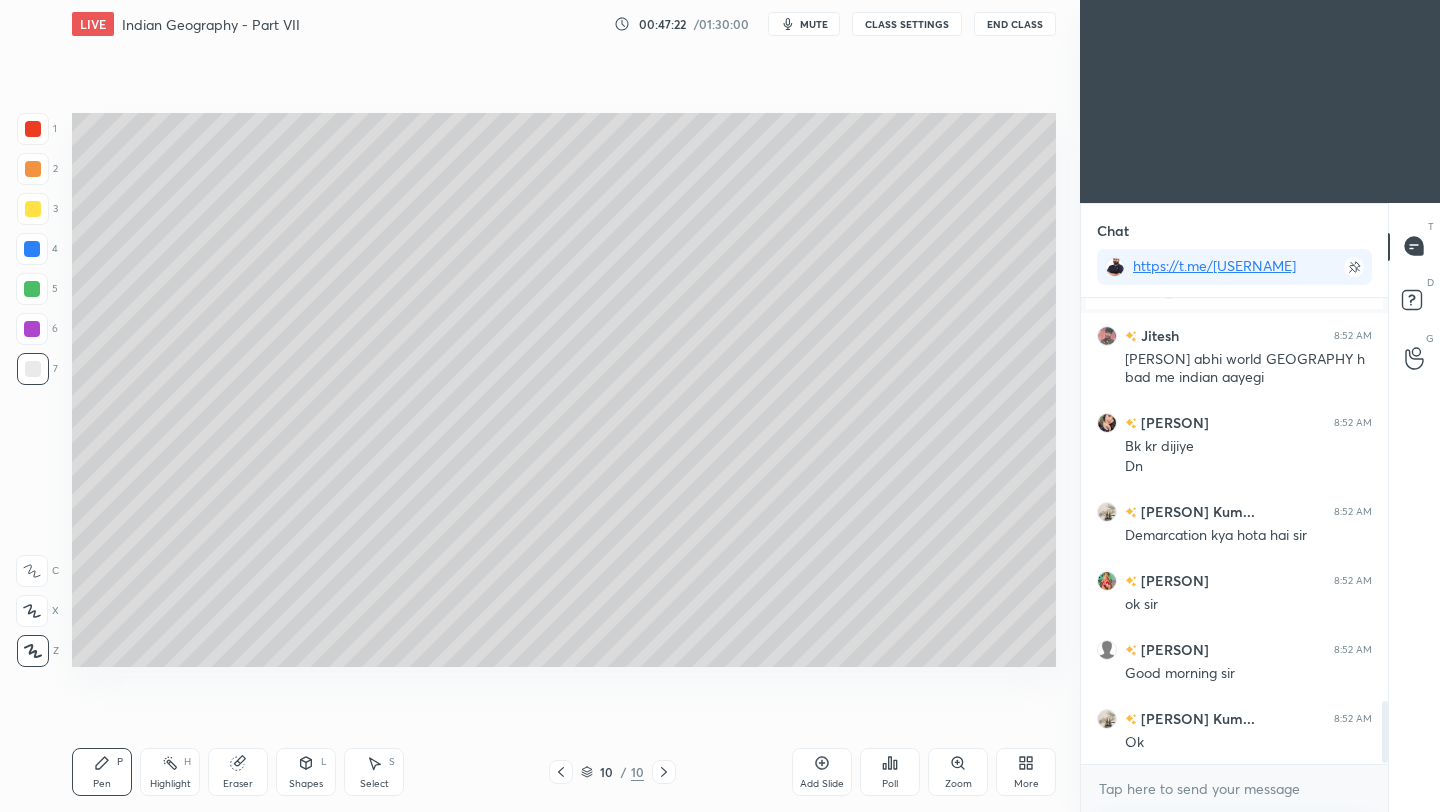 scroll, scrollTop: 3082, scrollLeft: 0, axis: vertical 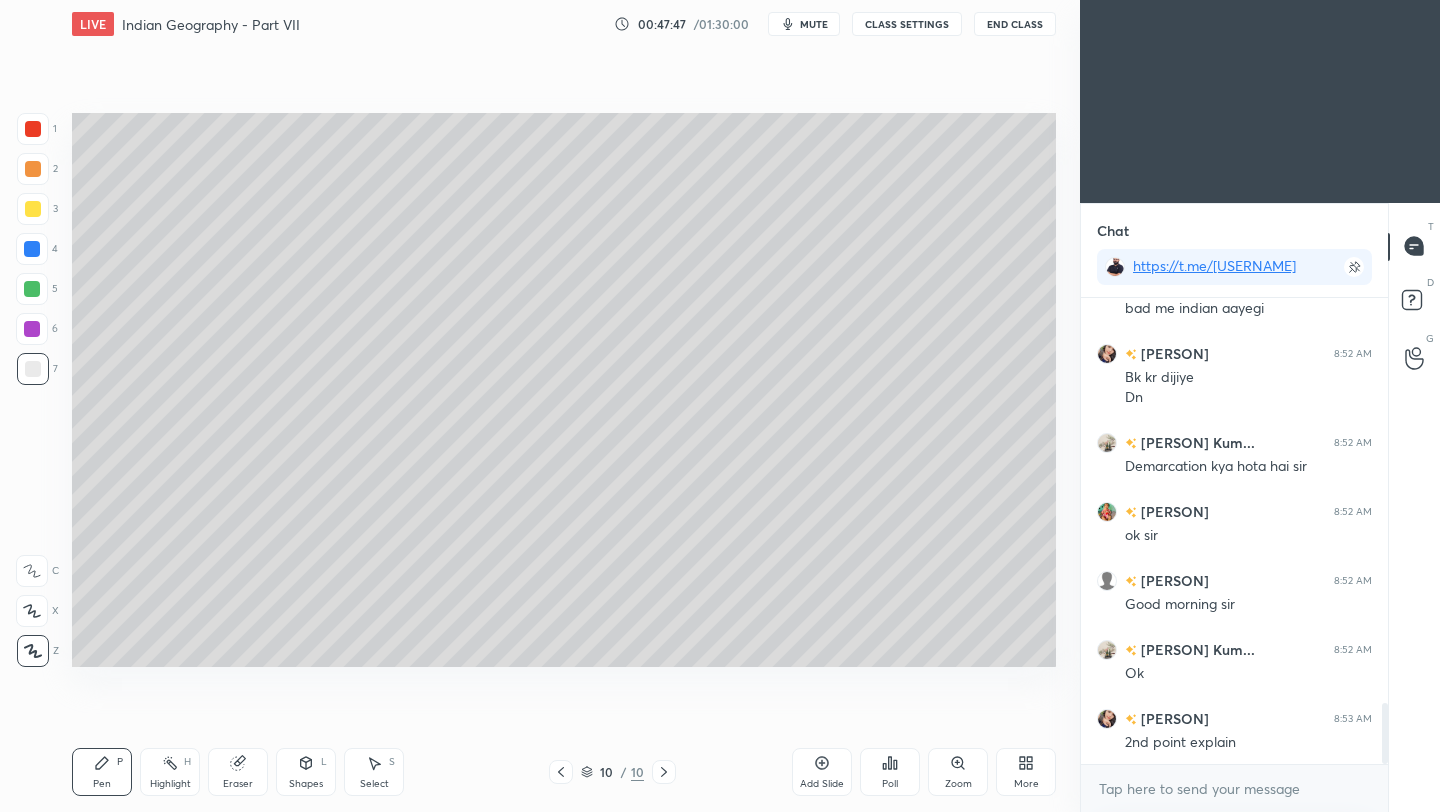 click 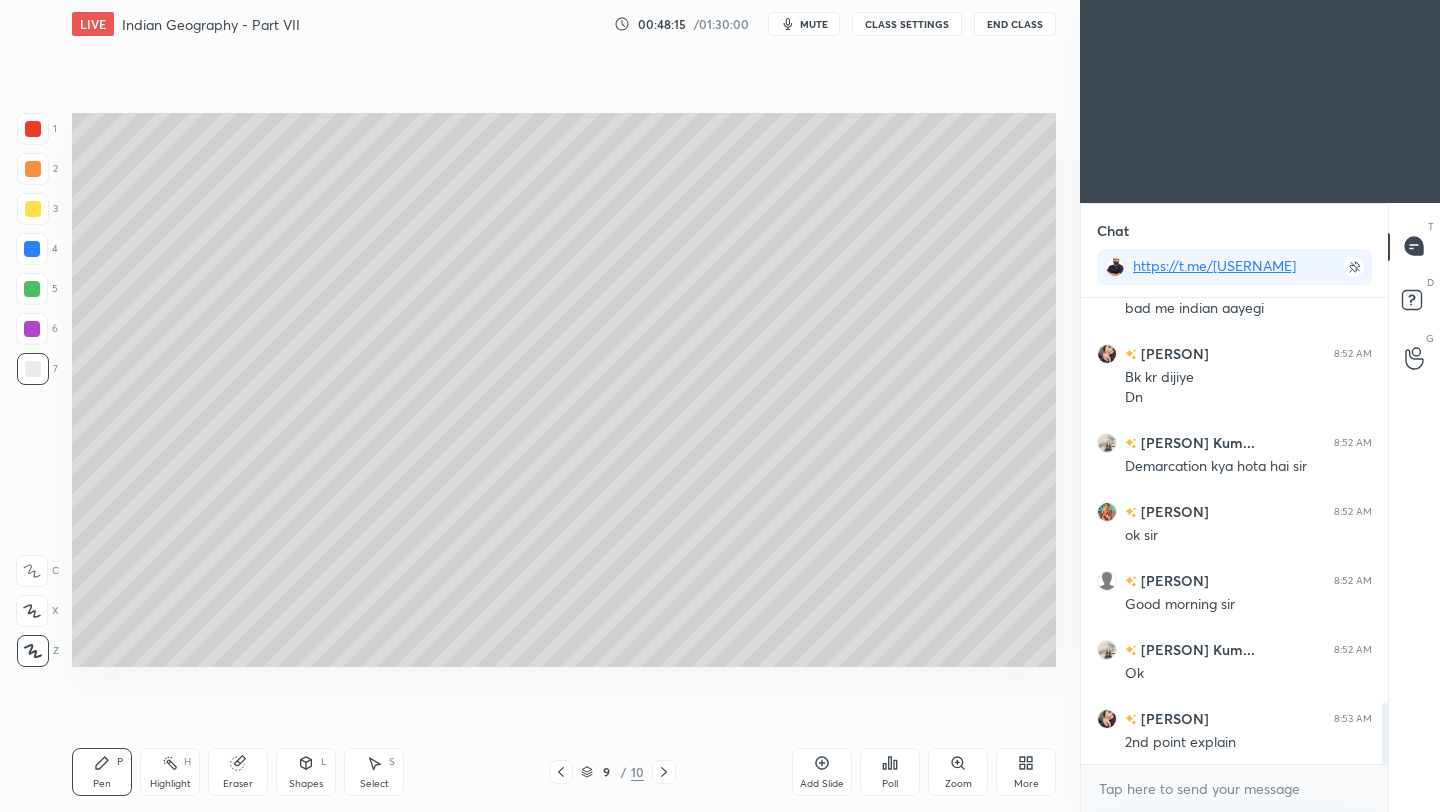 click 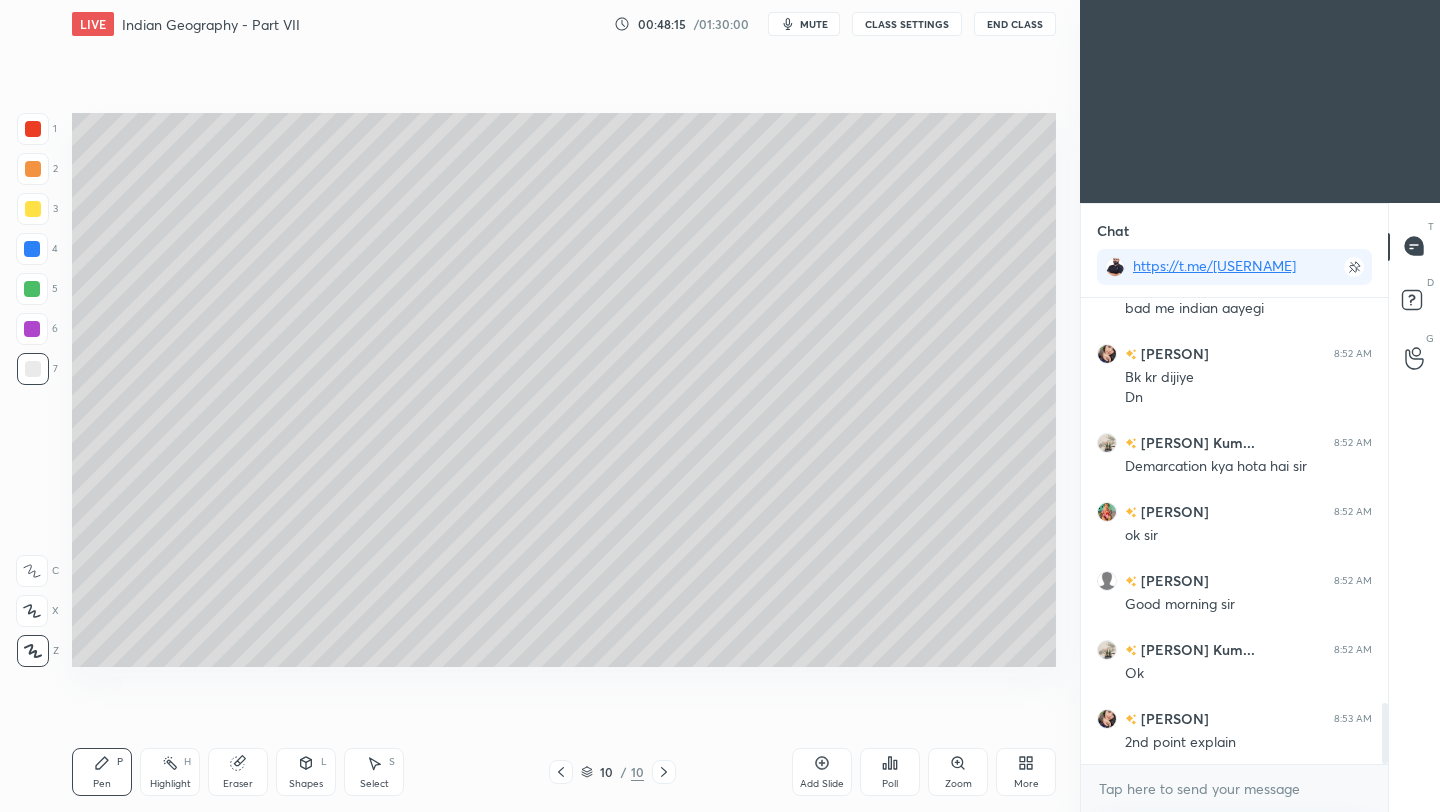 scroll, scrollTop: 3151, scrollLeft: 0, axis: vertical 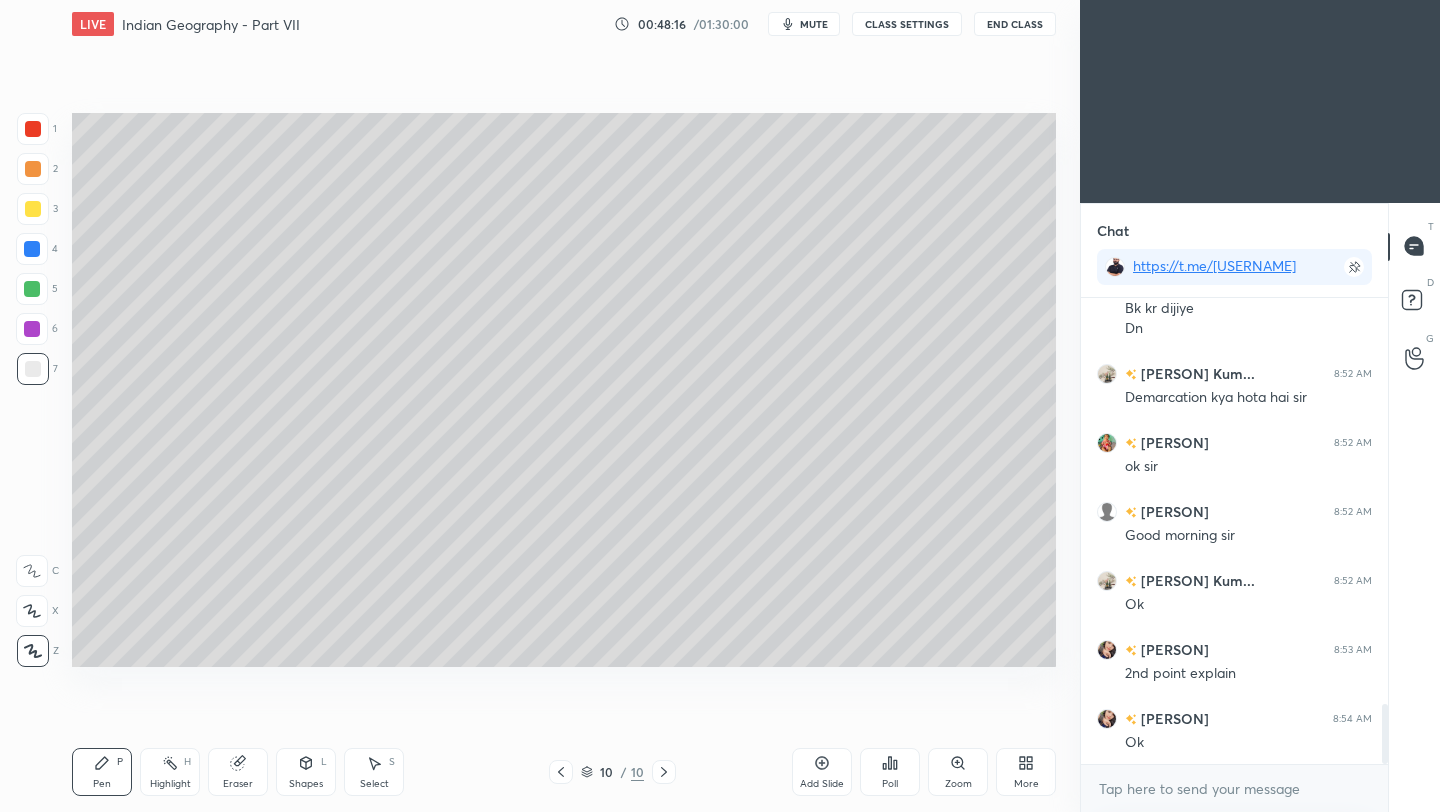 click 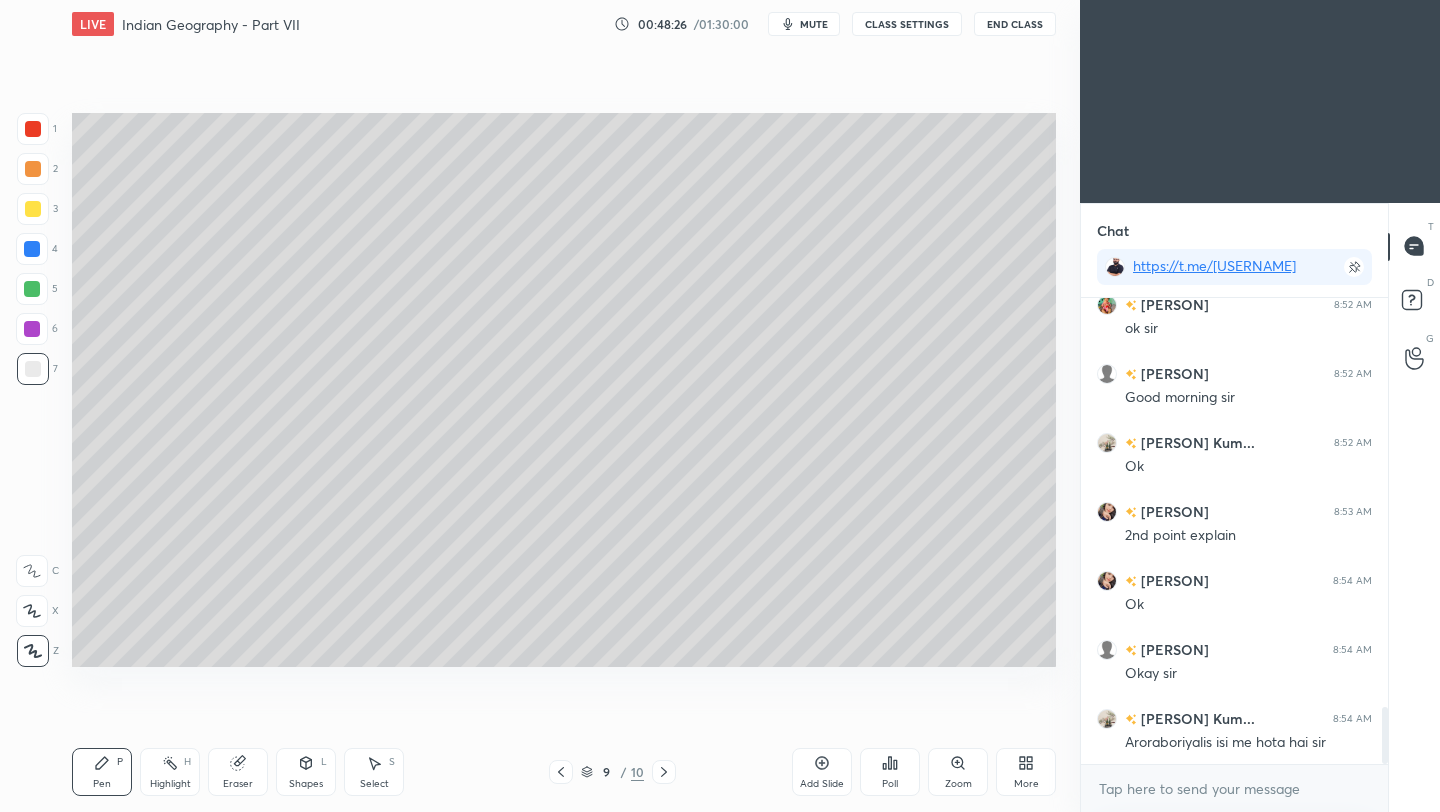 scroll, scrollTop: 3358, scrollLeft: 0, axis: vertical 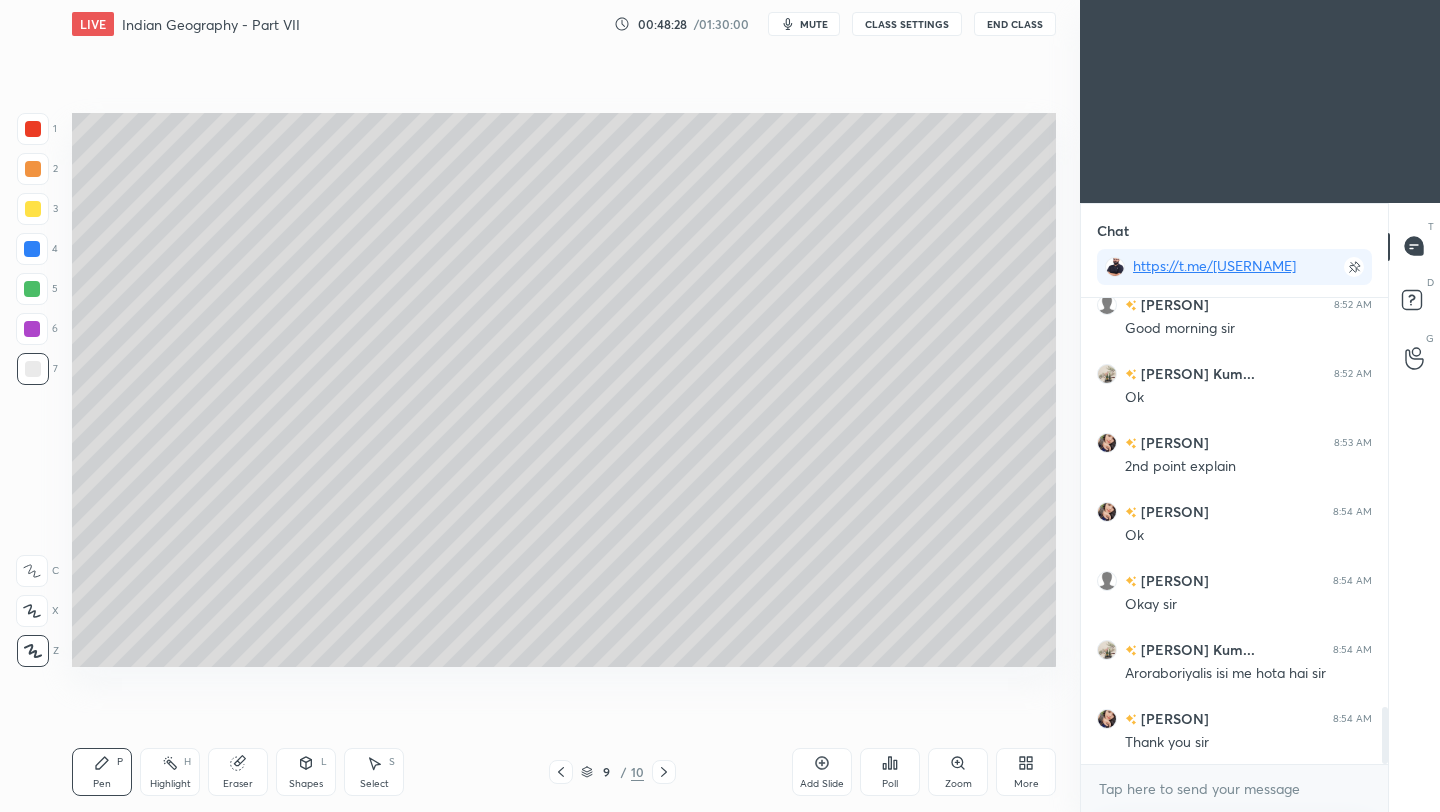 click on "End Class" at bounding box center (1015, 24) 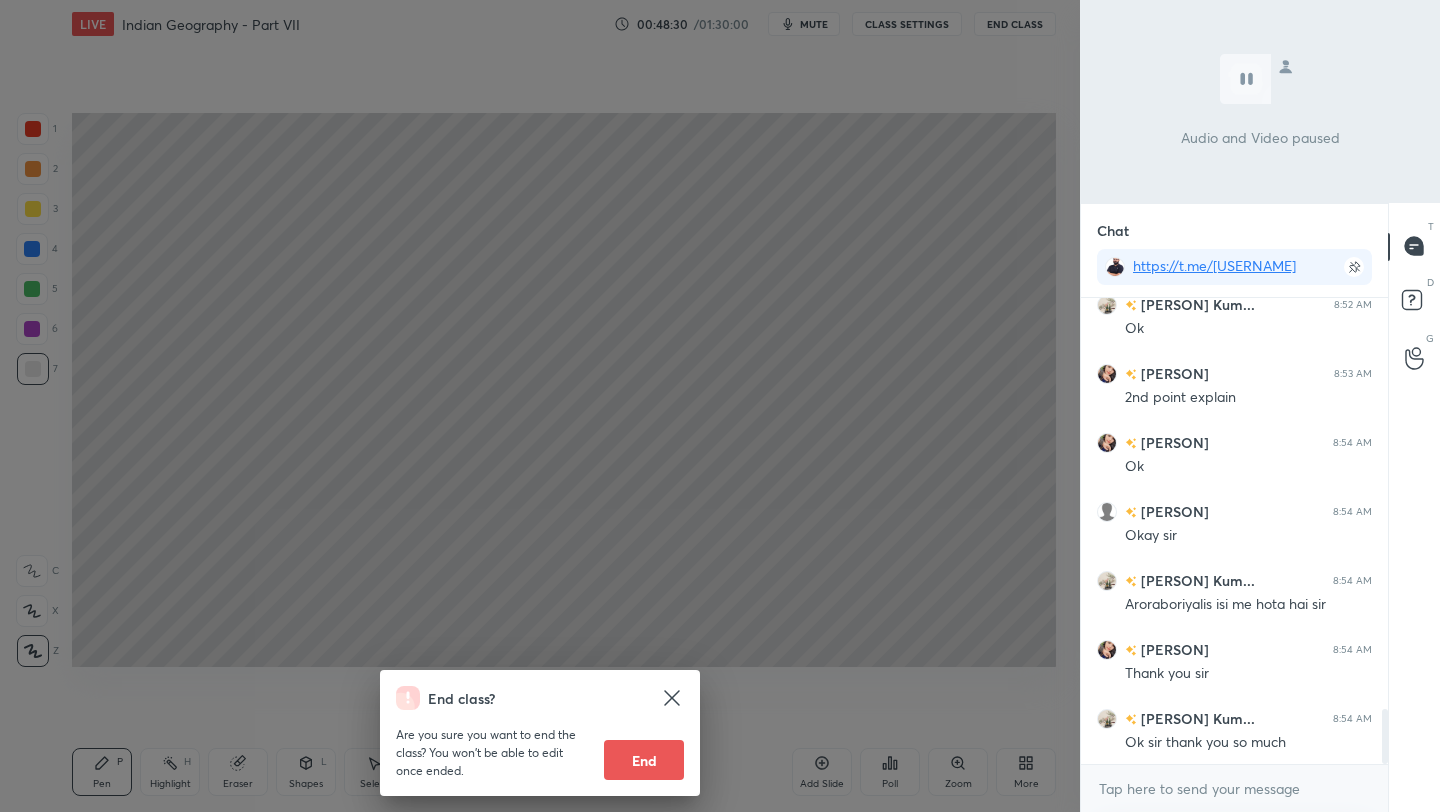 scroll, scrollTop: 3496, scrollLeft: 0, axis: vertical 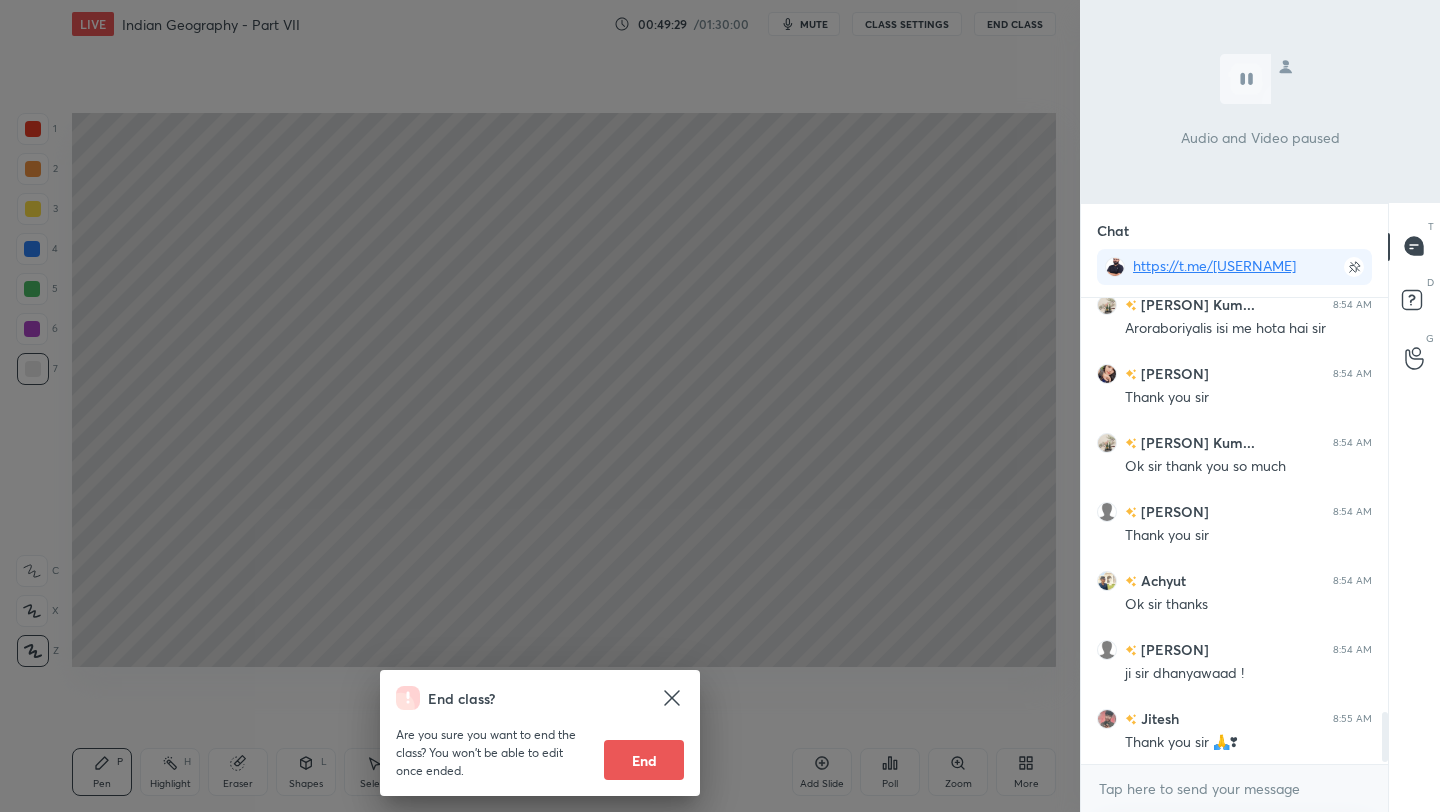 click on "End" at bounding box center [644, 760] 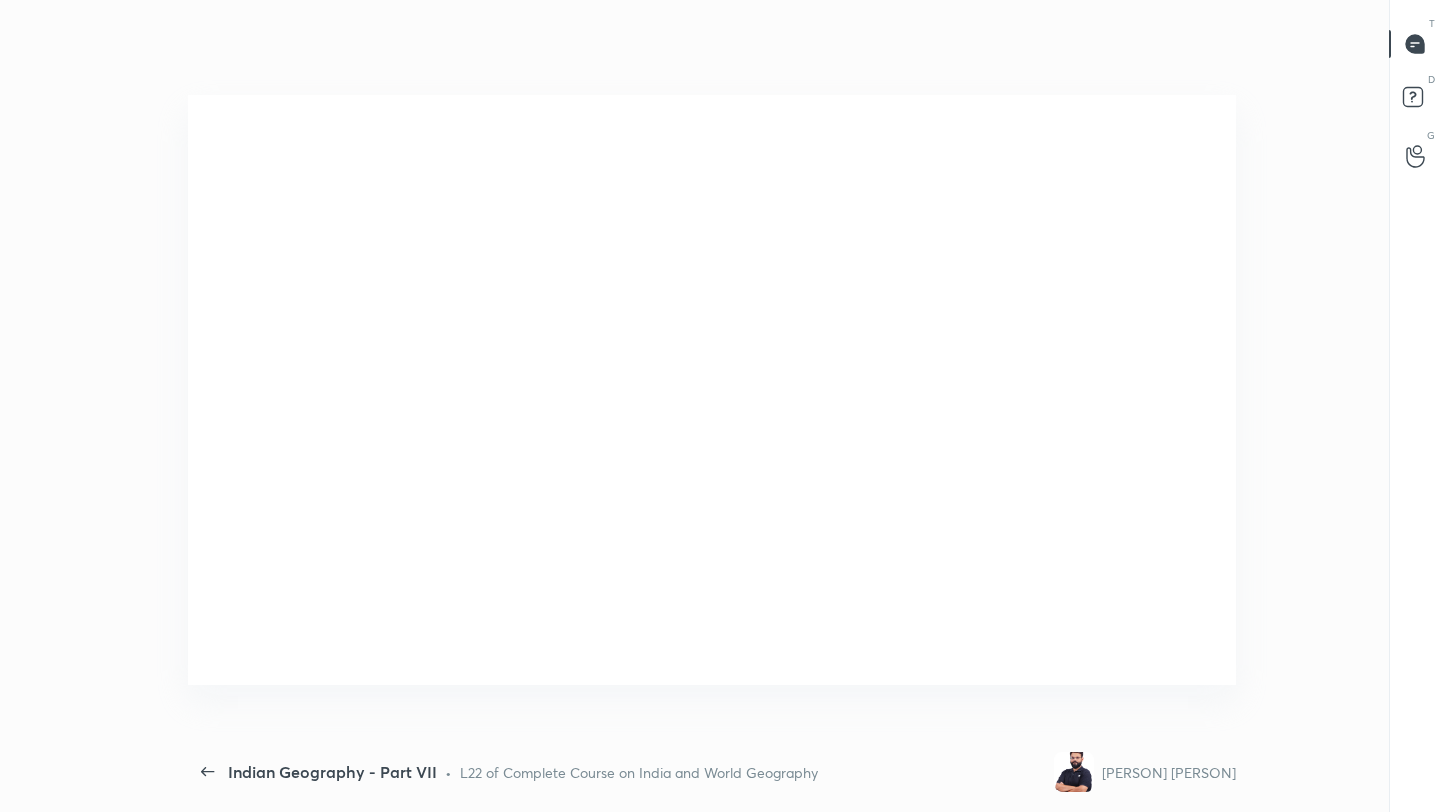 scroll, scrollTop: 99316, scrollLeft: 98882, axis: both 